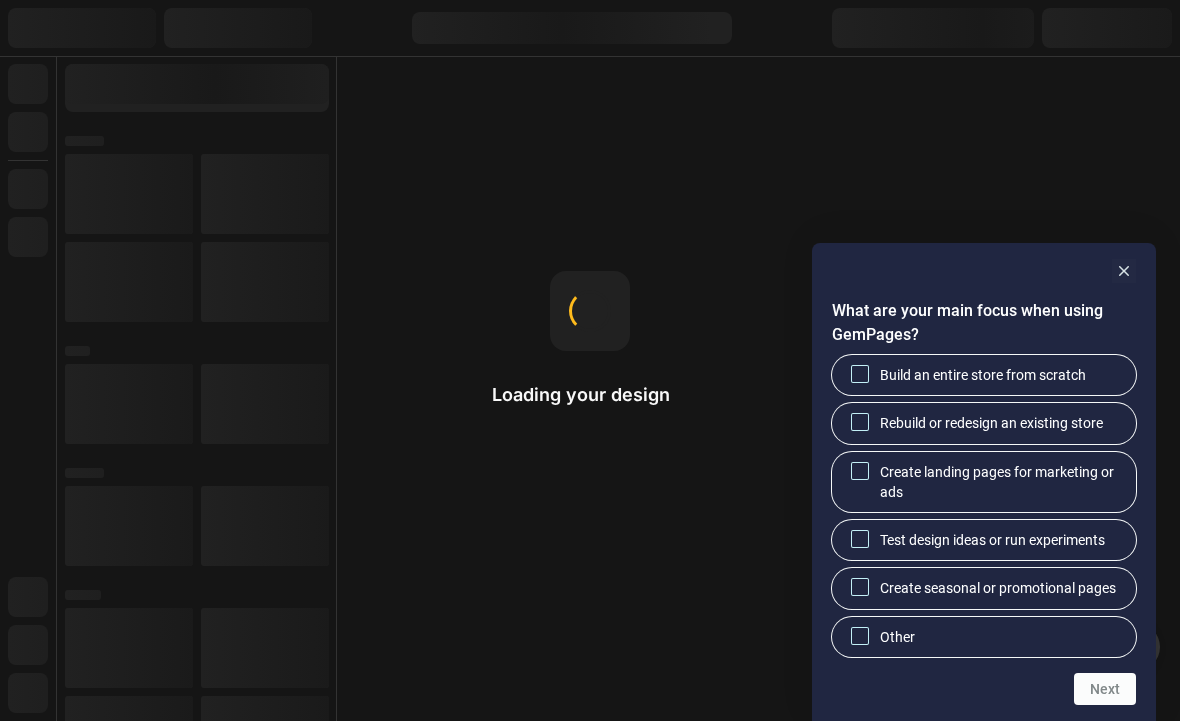 click 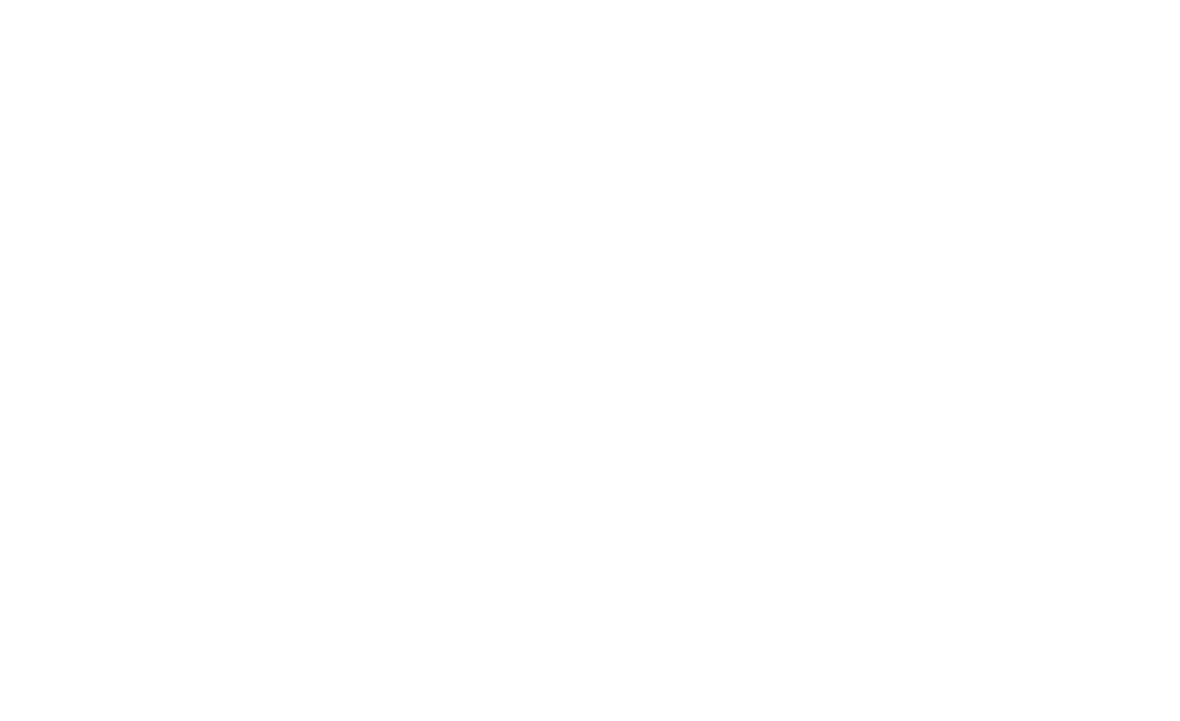 scroll, scrollTop: 0, scrollLeft: 0, axis: both 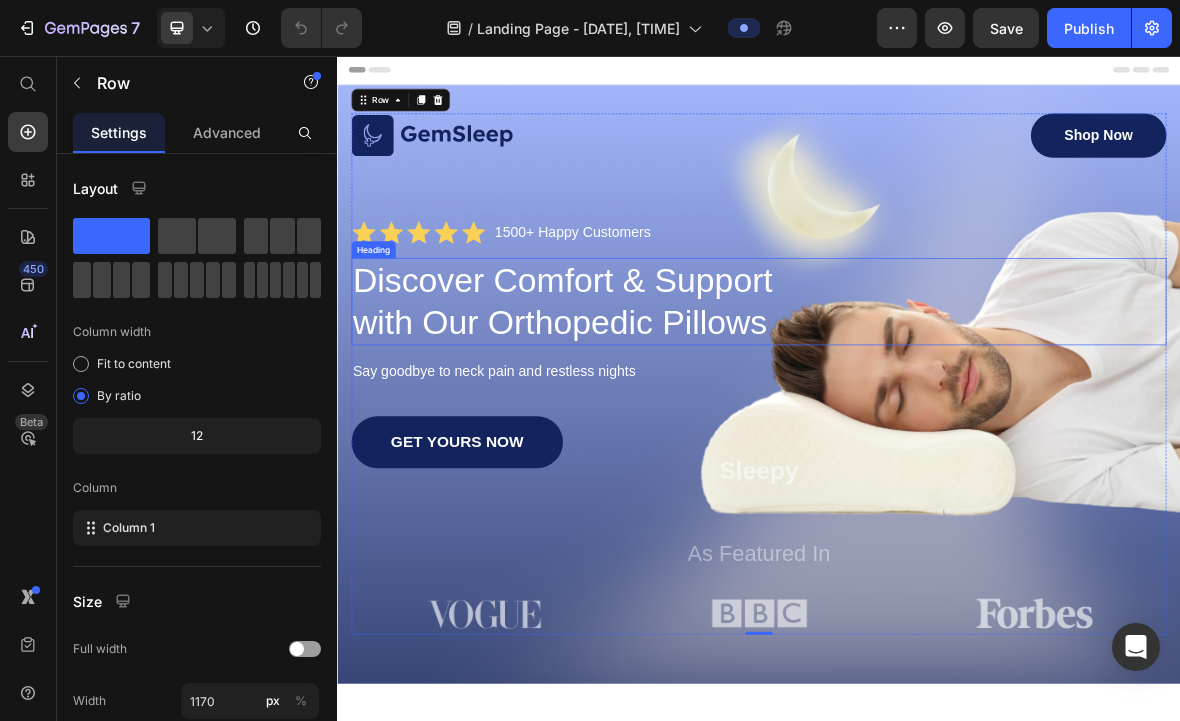 click 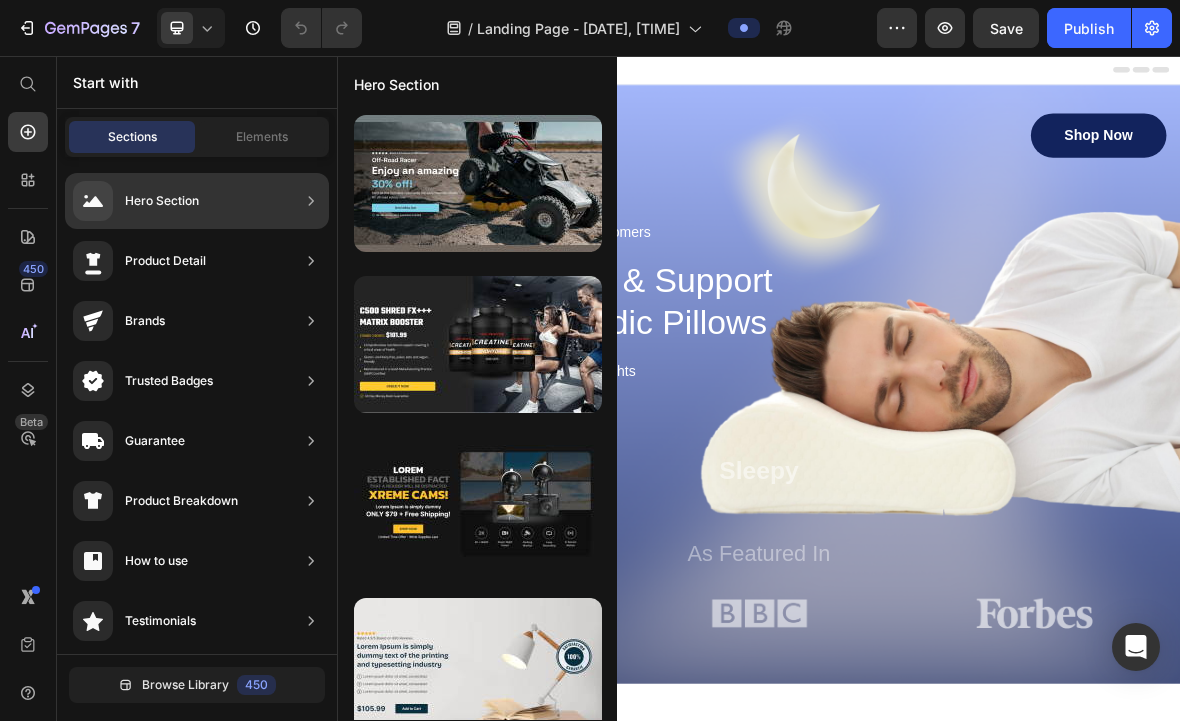 click on "Product Detail" 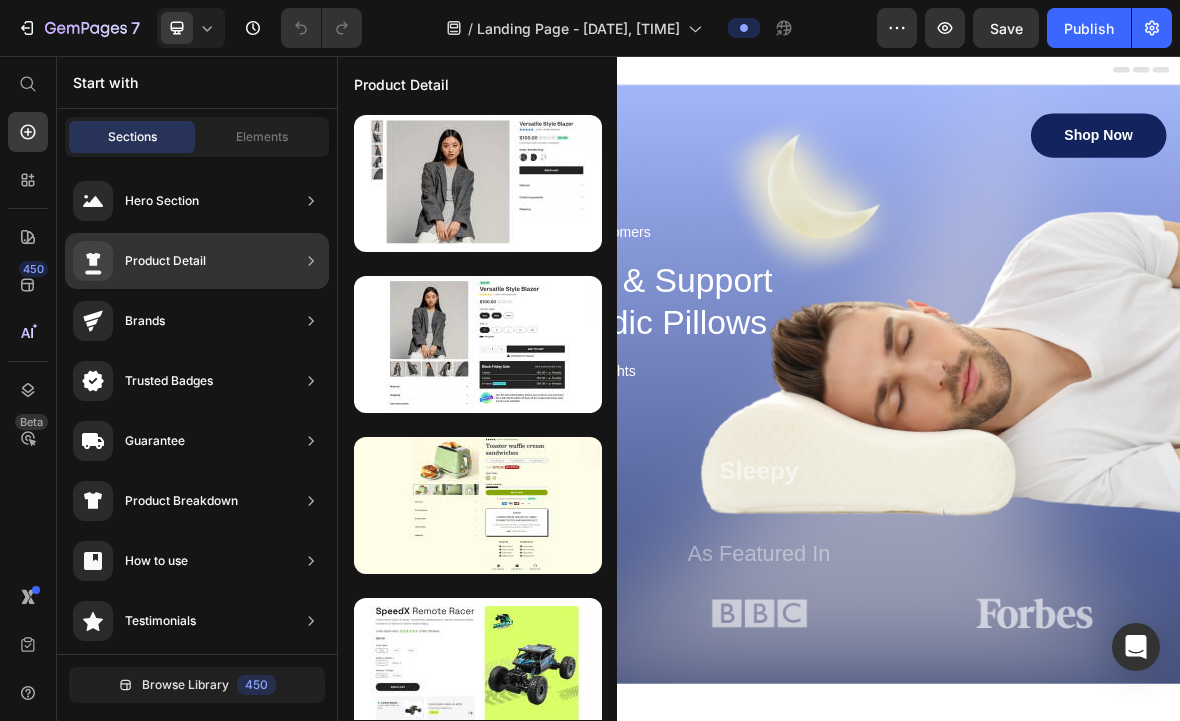 click on "Brands" 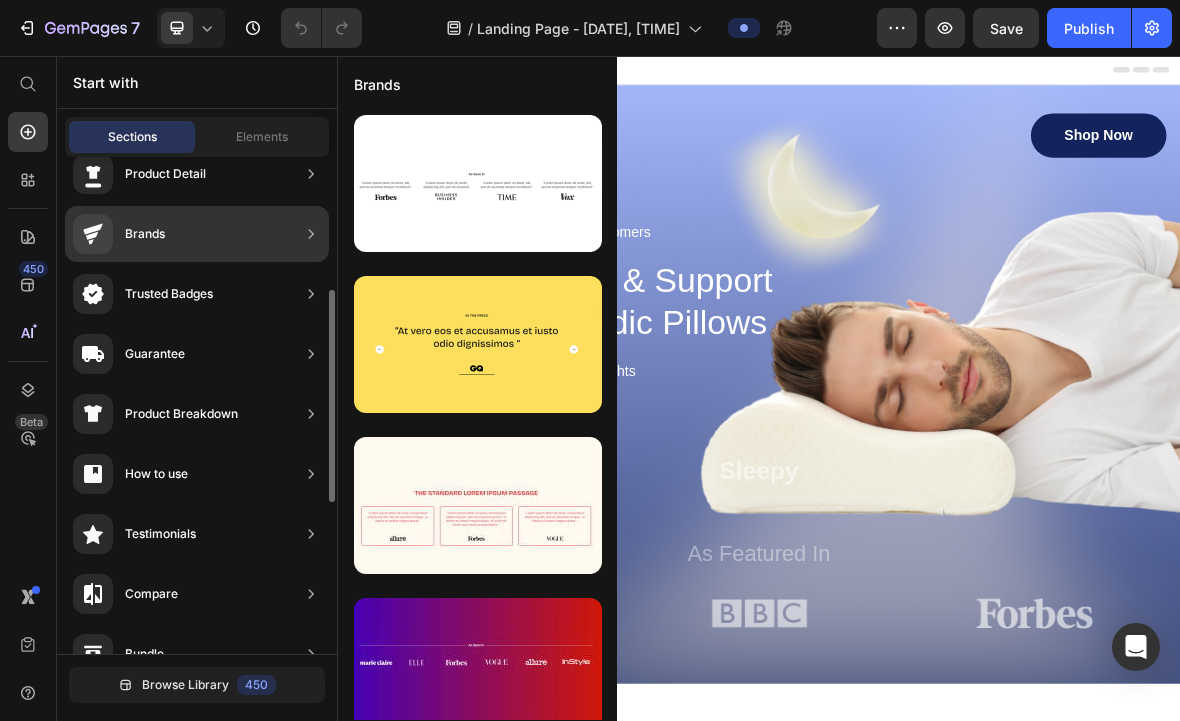 scroll, scrollTop: 0, scrollLeft: 0, axis: both 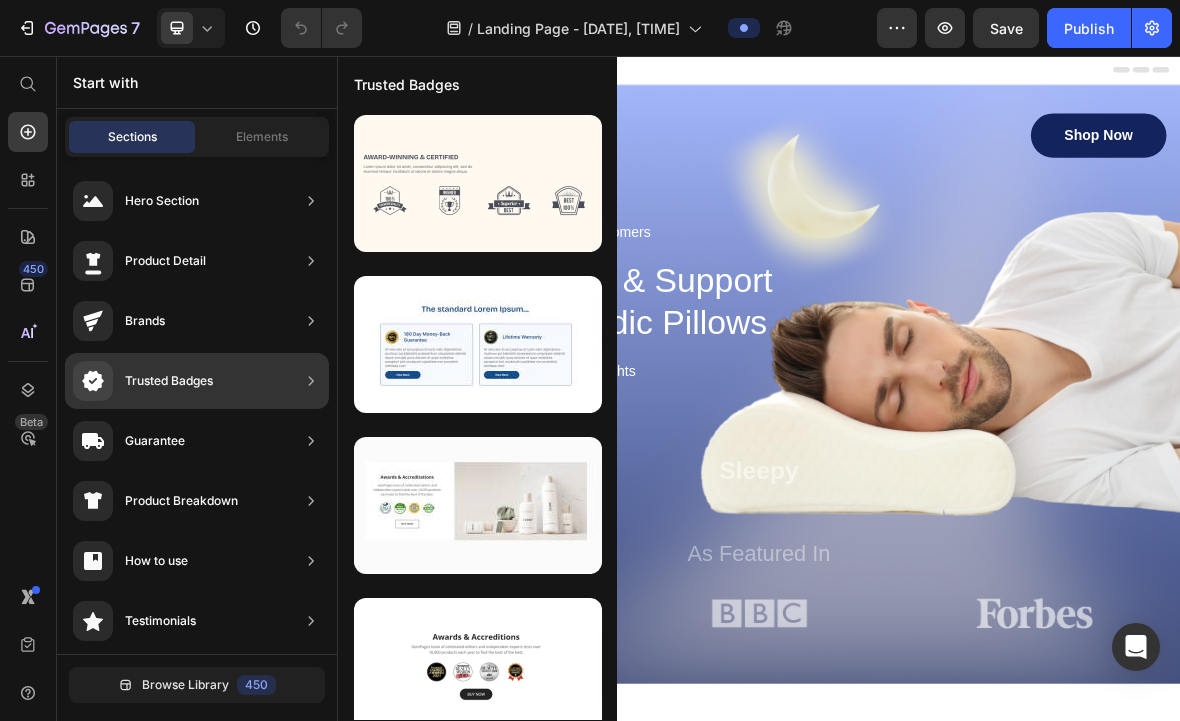 click on "Trusted Badges" 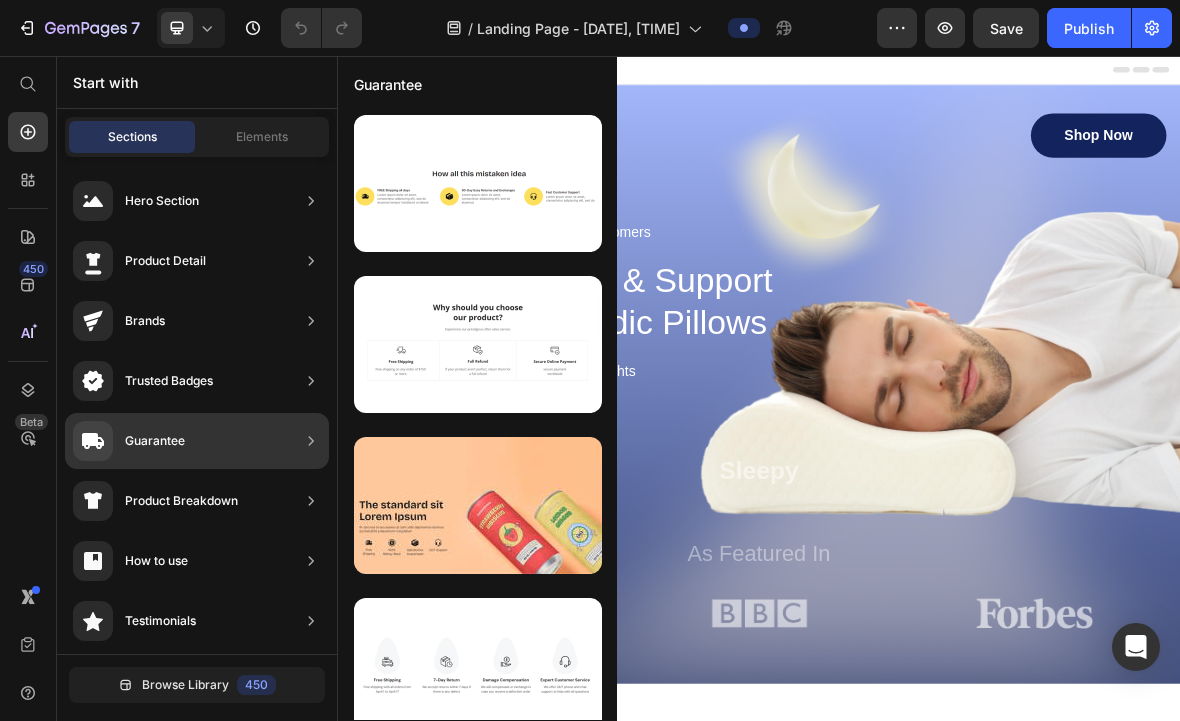 click 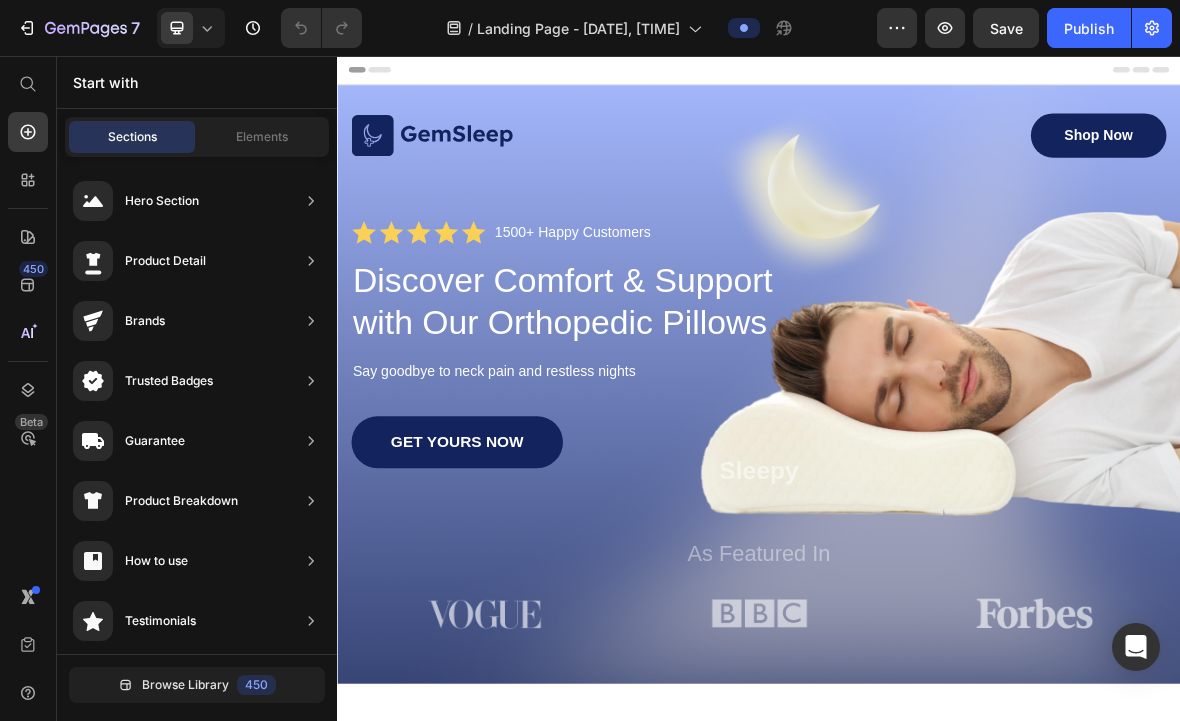 click on "Elements" at bounding box center (262, 137) 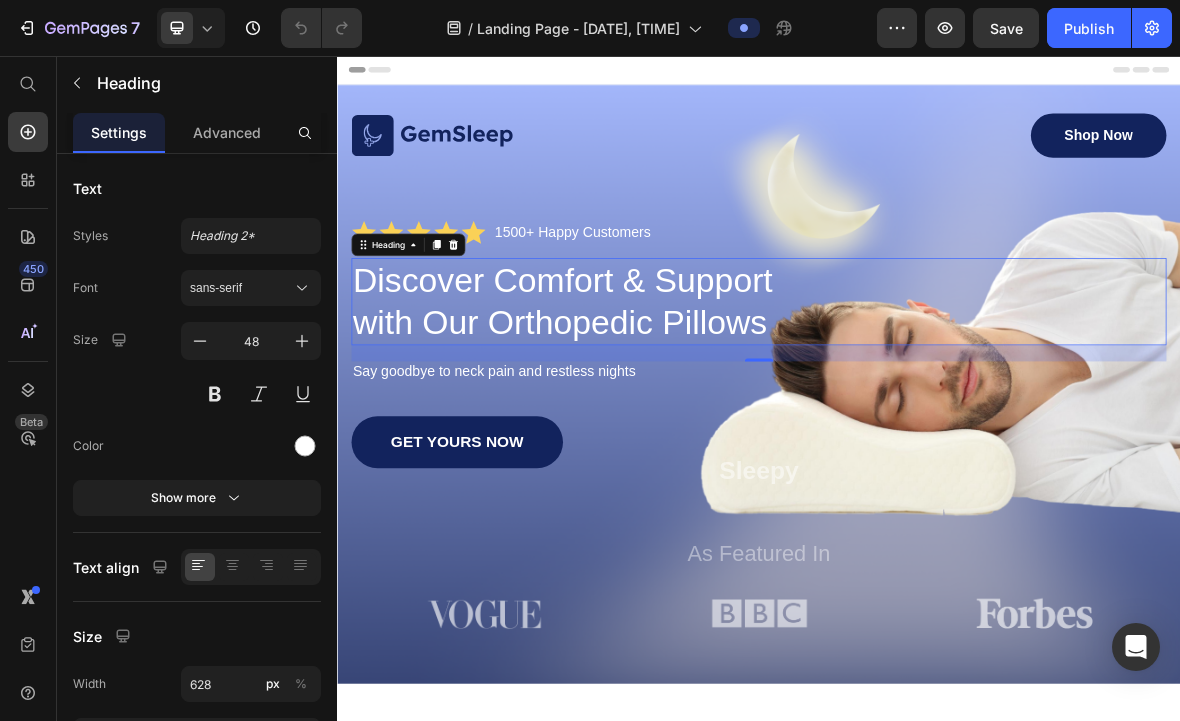 click 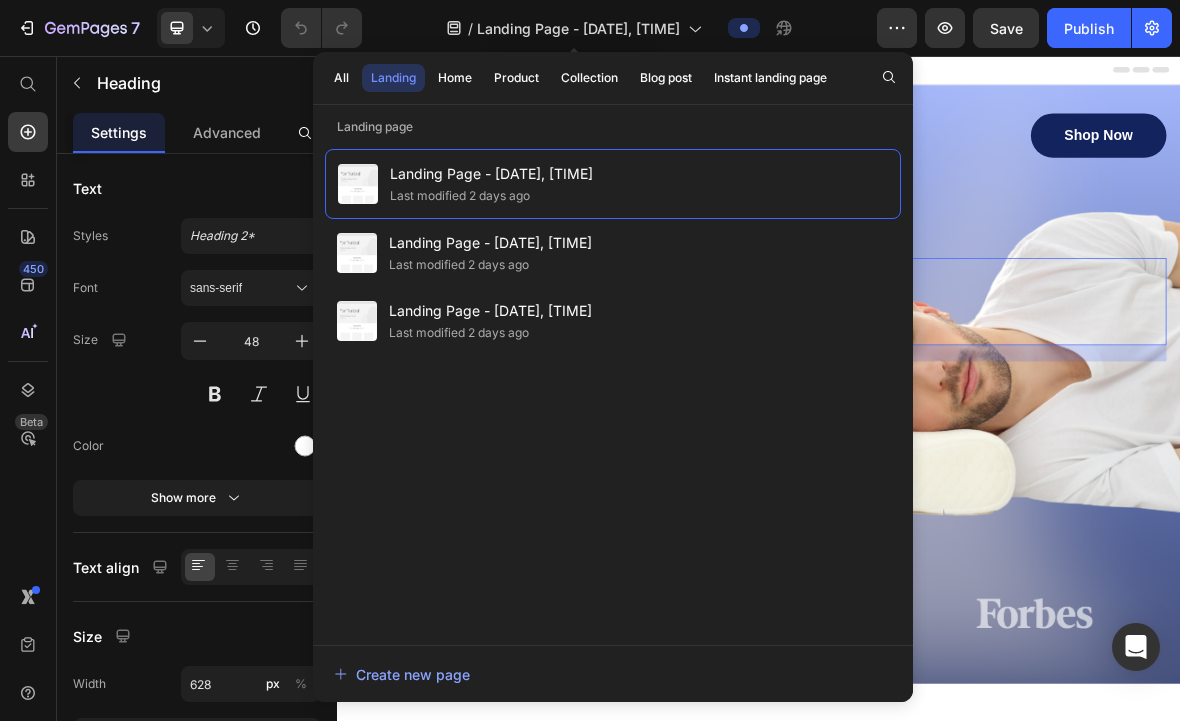 click 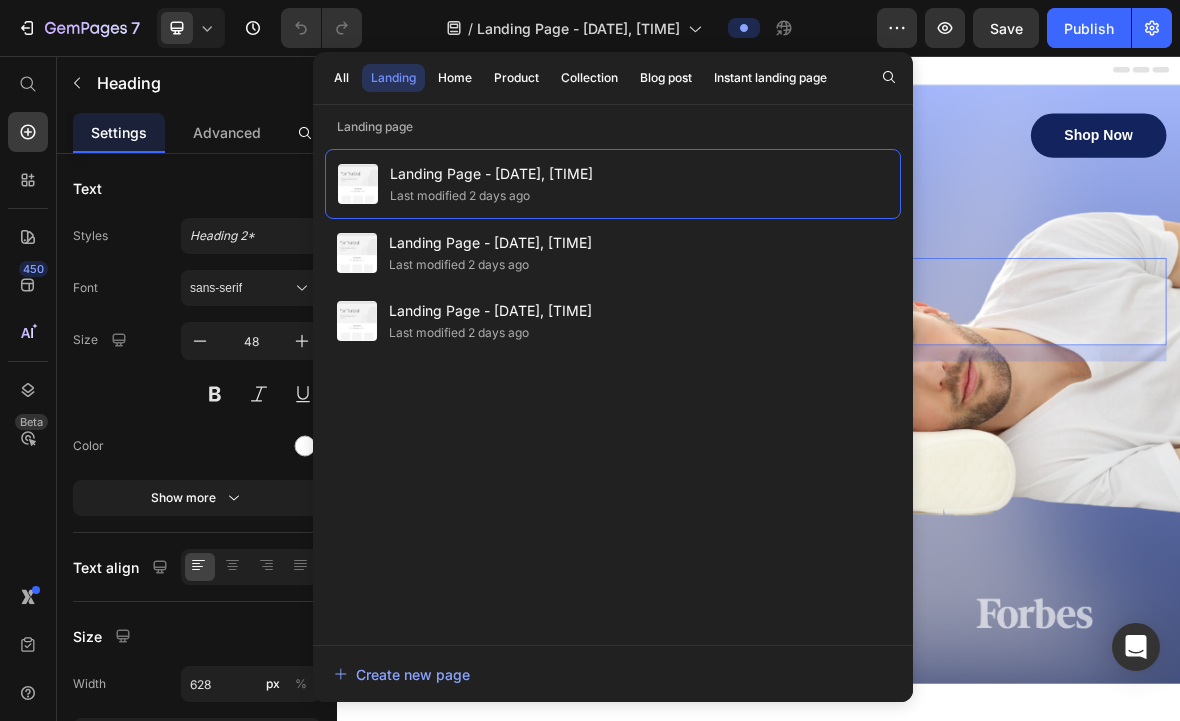 click on "Discover Comfort & Support with Our Orthopedic Pillows" at bounding box center (937, 406) 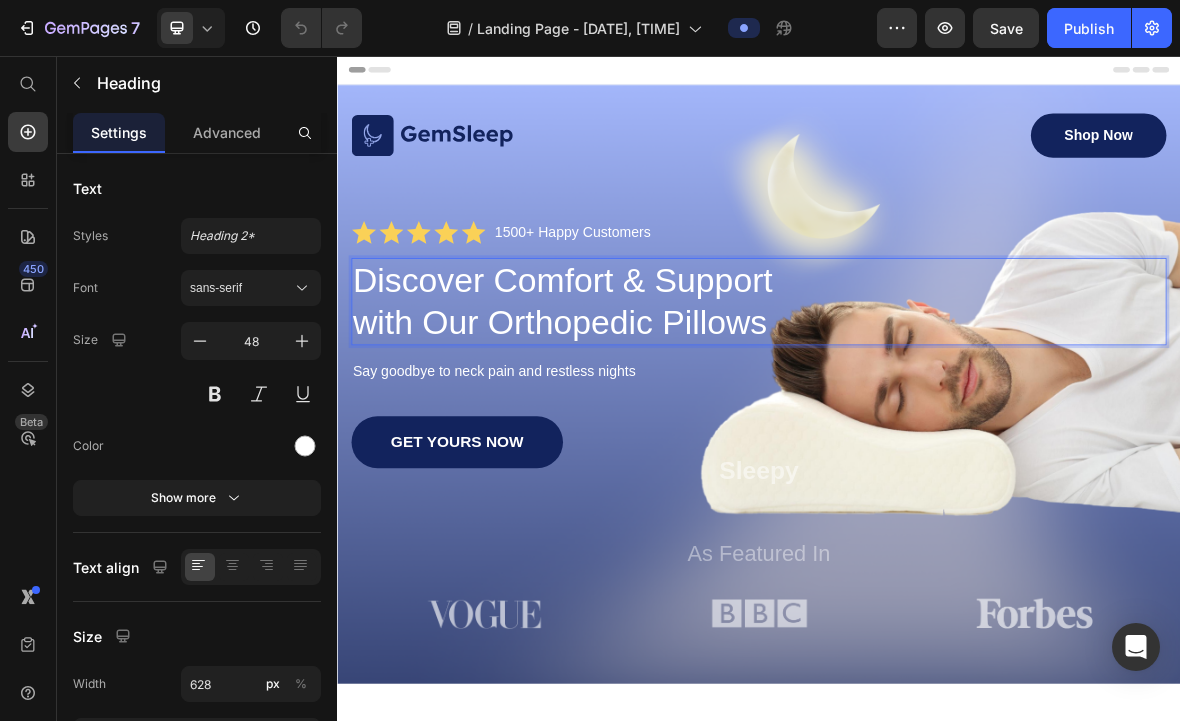click on "Discover Comfort & Support with Our Orthopedic Pillows" at bounding box center [671, 406] 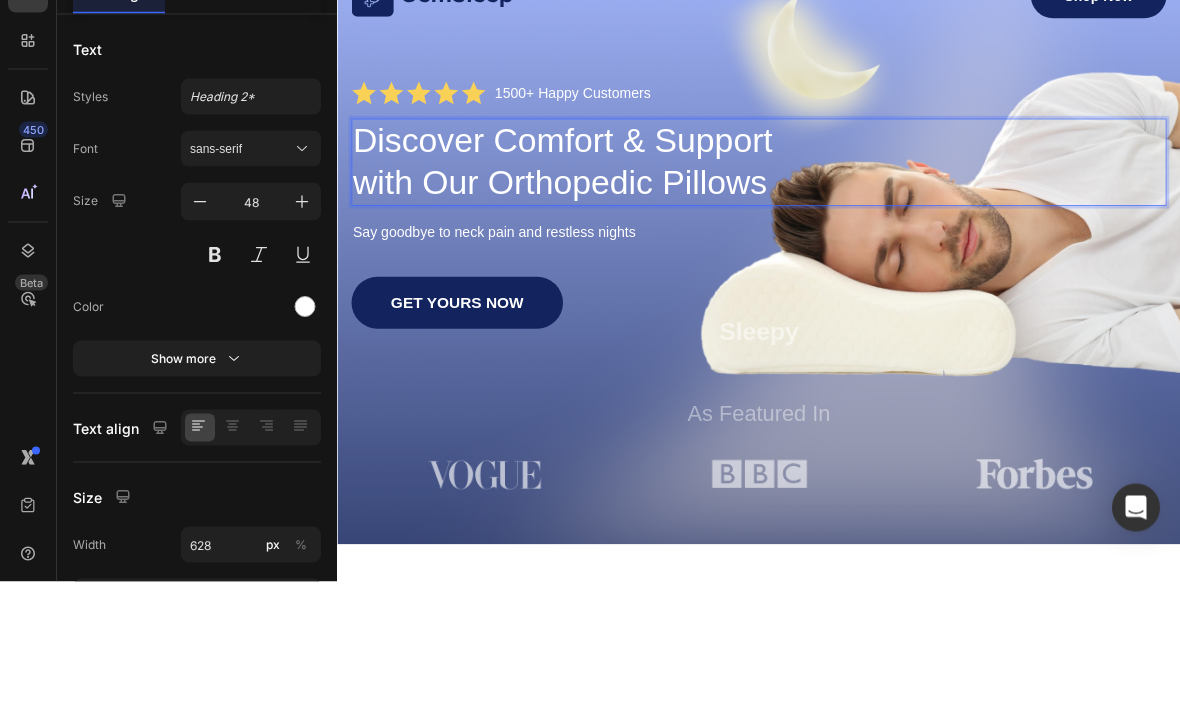 click on "Discover Comfort & Support with Our Orthopedic Pillows" at bounding box center [671, 267] 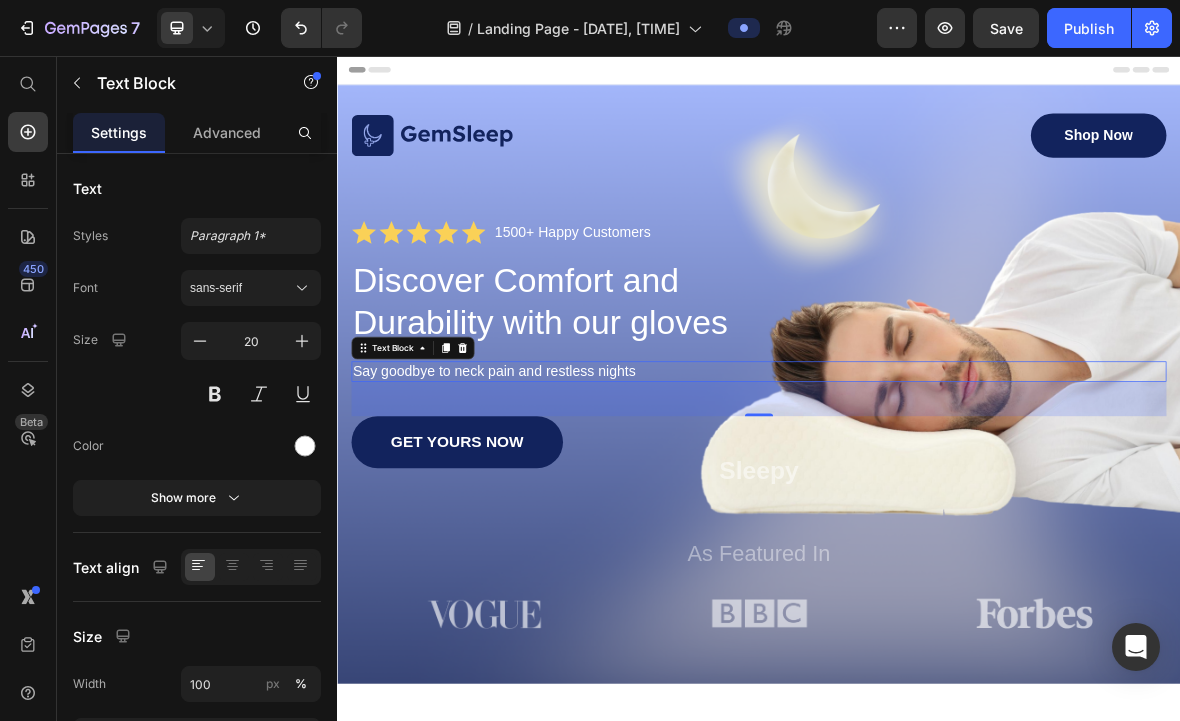 click on "Say goodbye to neck pain and restless nights" at bounding box center [937, 505] 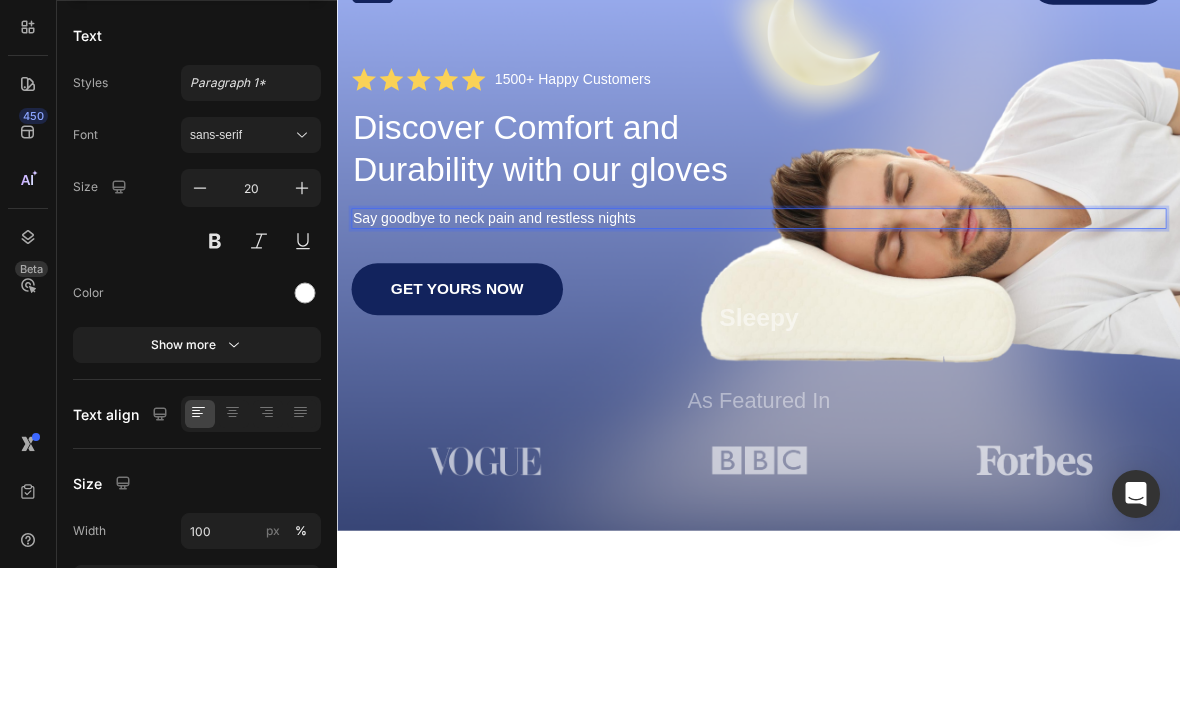 click on "Say goodbye to neck pain and restless nights" at bounding box center (937, 353) 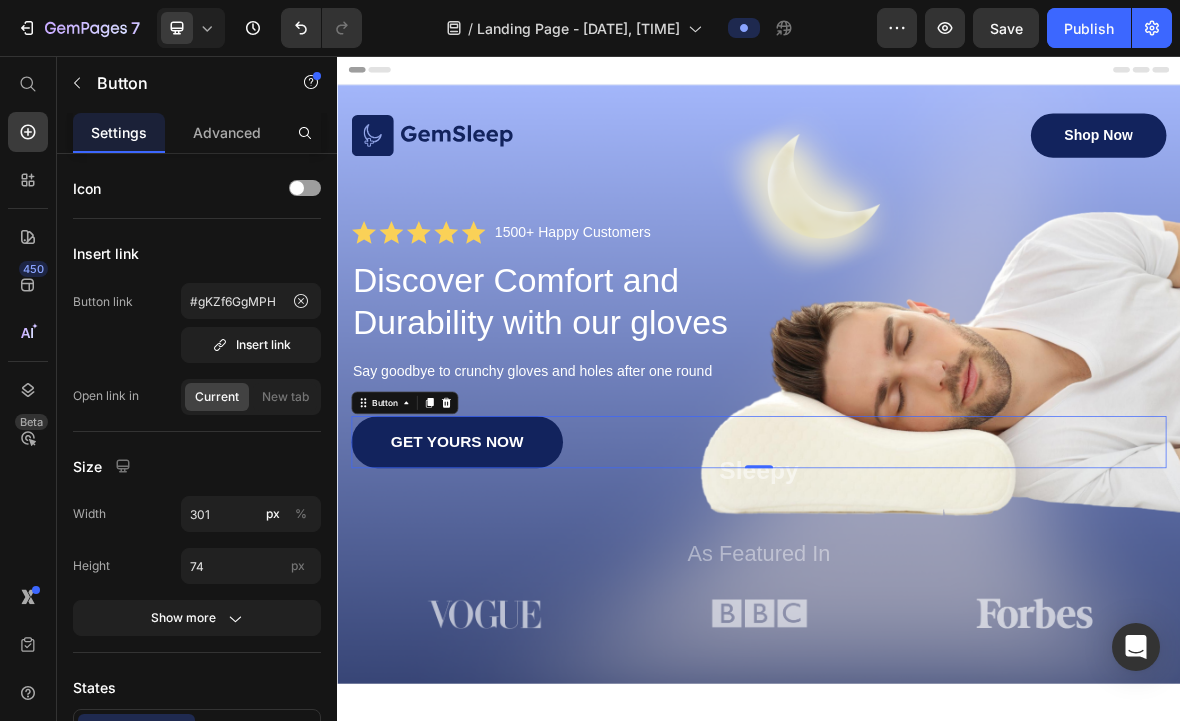 click on "Insert link" at bounding box center (251, 345) 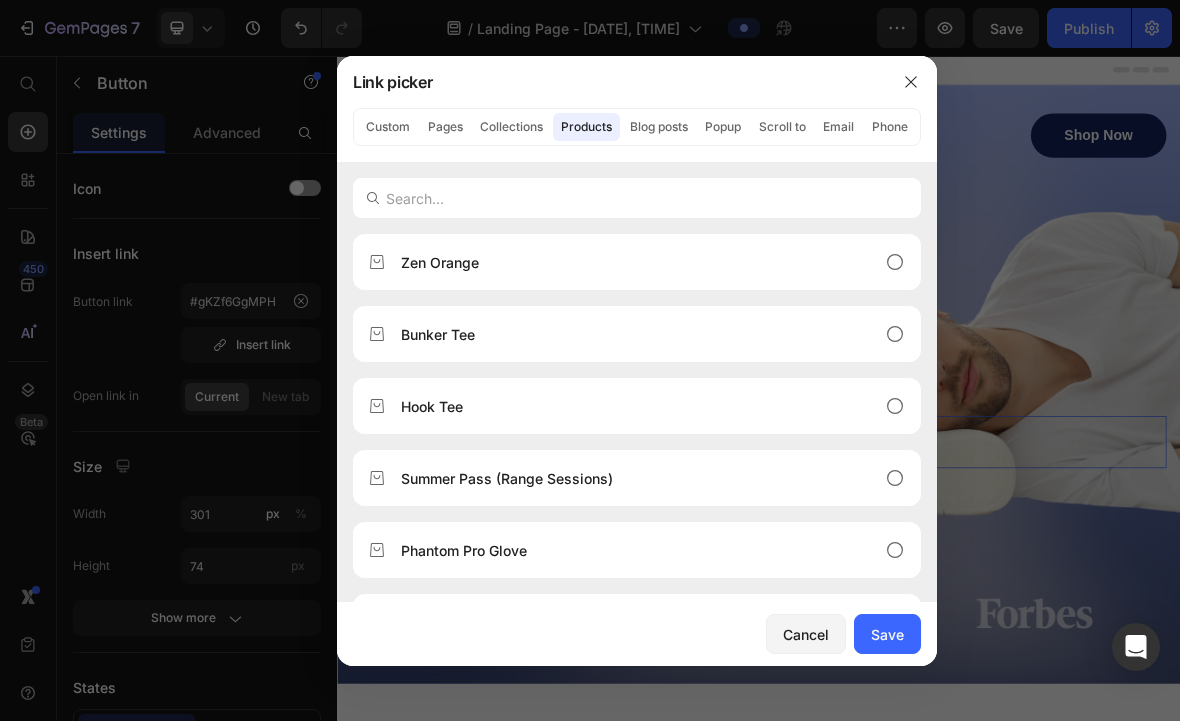 click at bounding box center (637, 198) 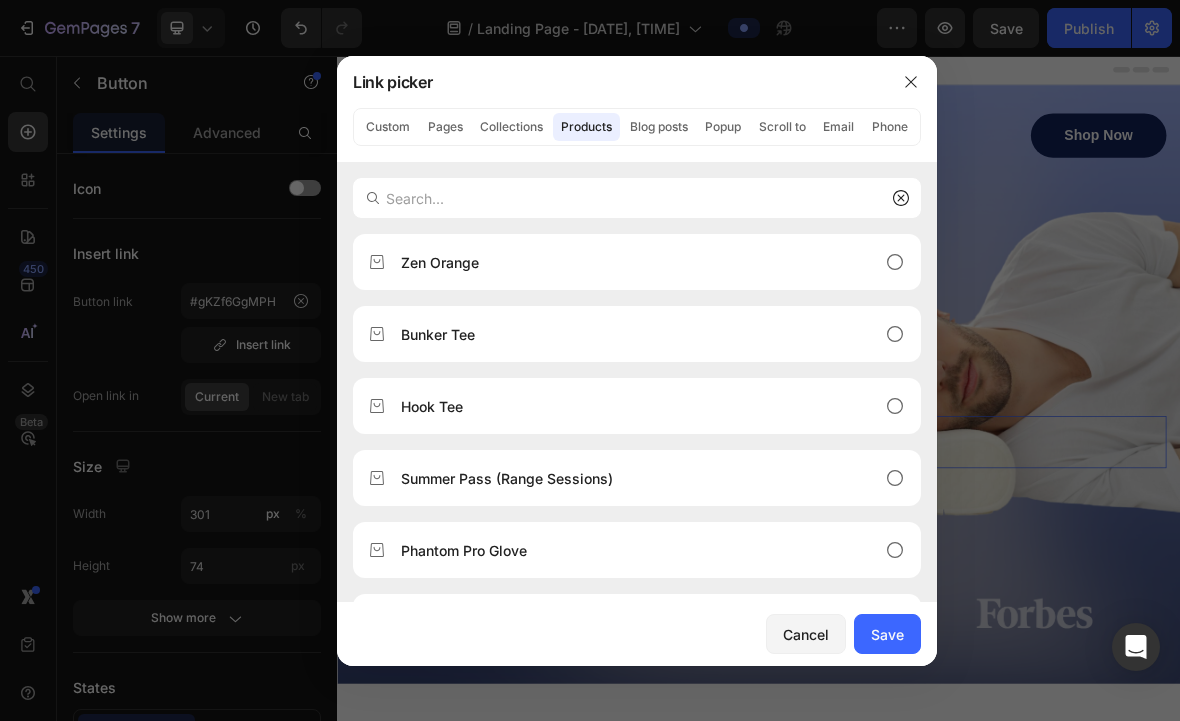 type on "https://clubtwirl.us/collections/golf-gloves" 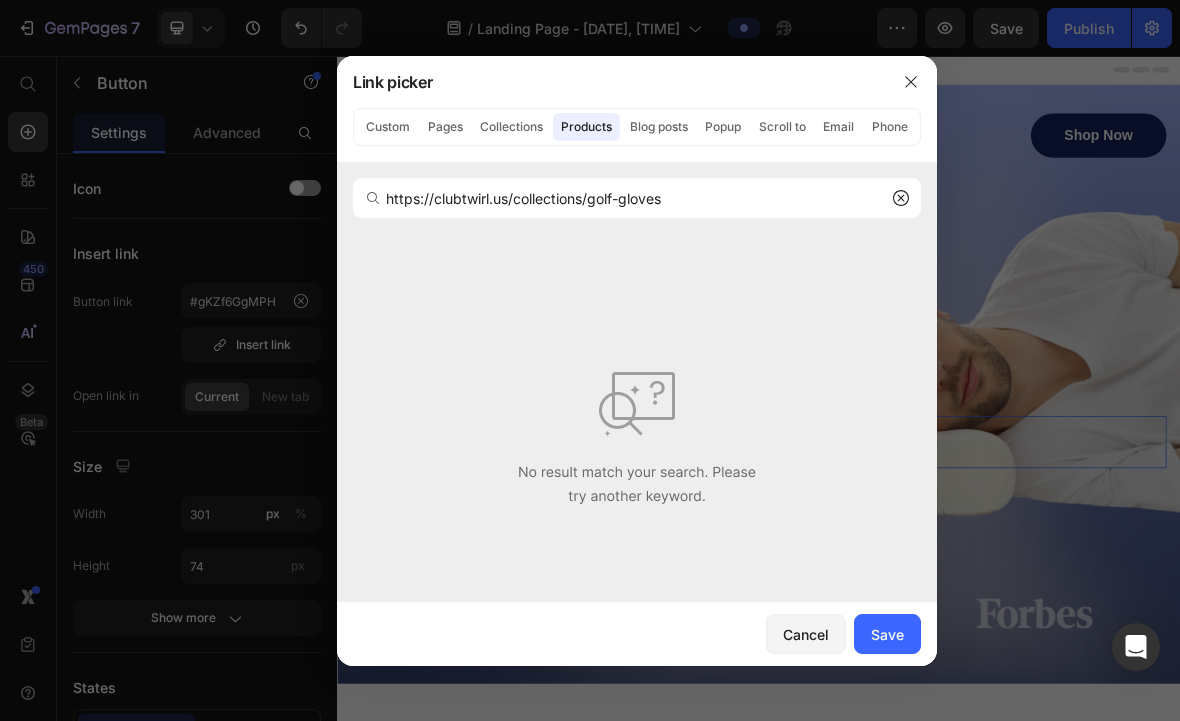 click on "Save" at bounding box center [887, 634] 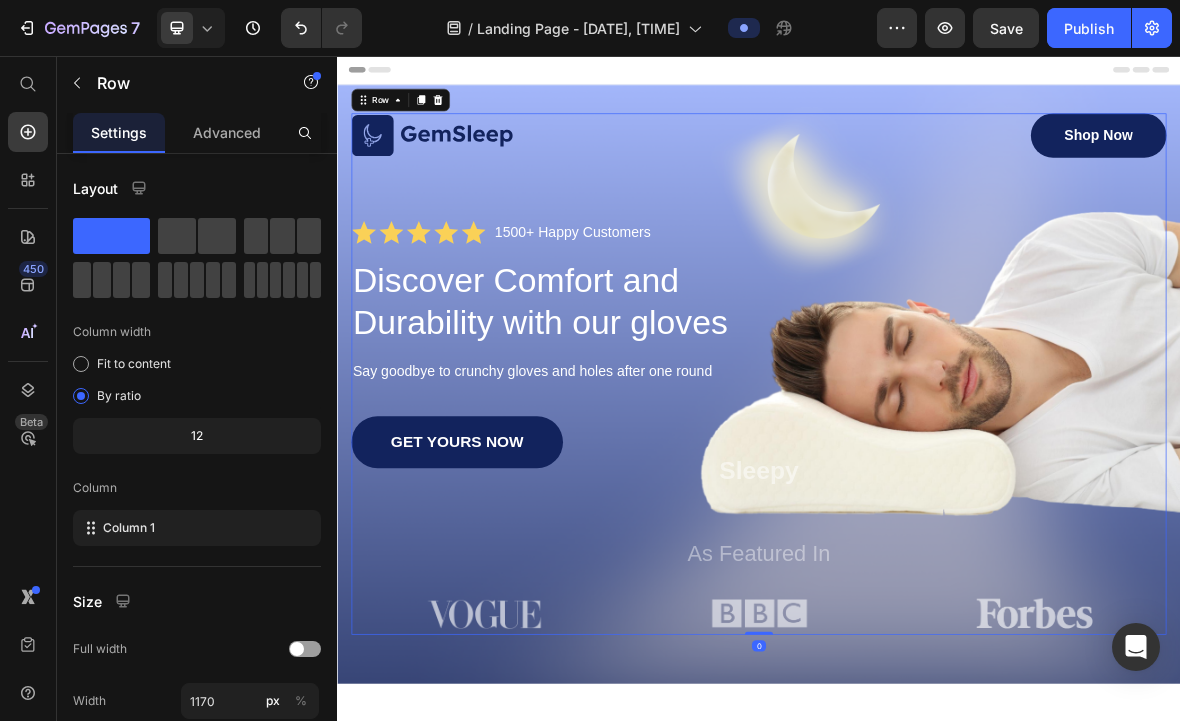scroll, scrollTop: 0, scrollLeft: 0, axis: both 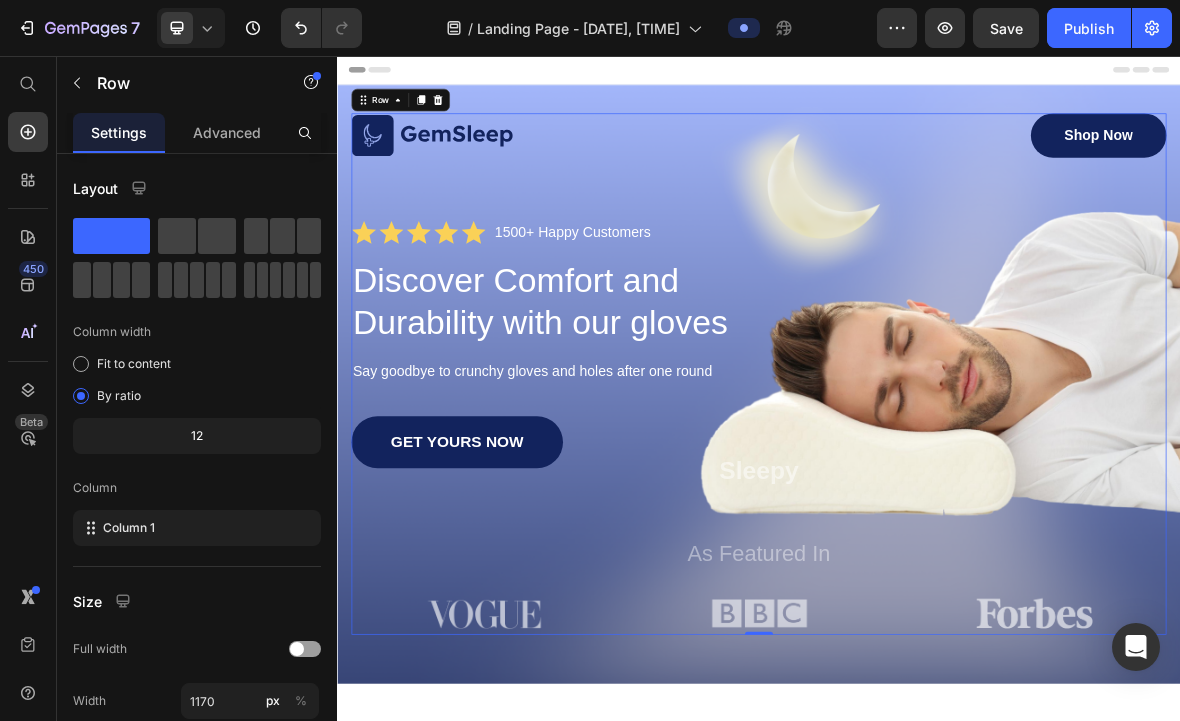 click on "Save" at bounding box center [1006, 28] 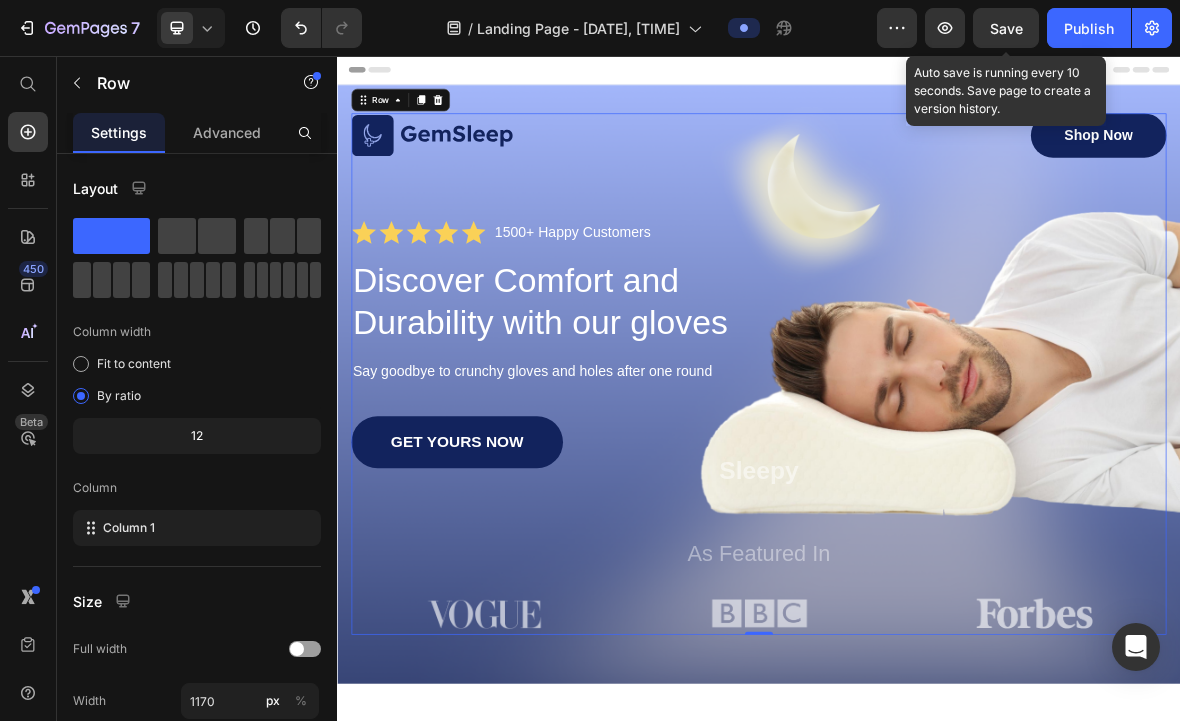 click on "/ Landing Page - [DATE], [TIME]" 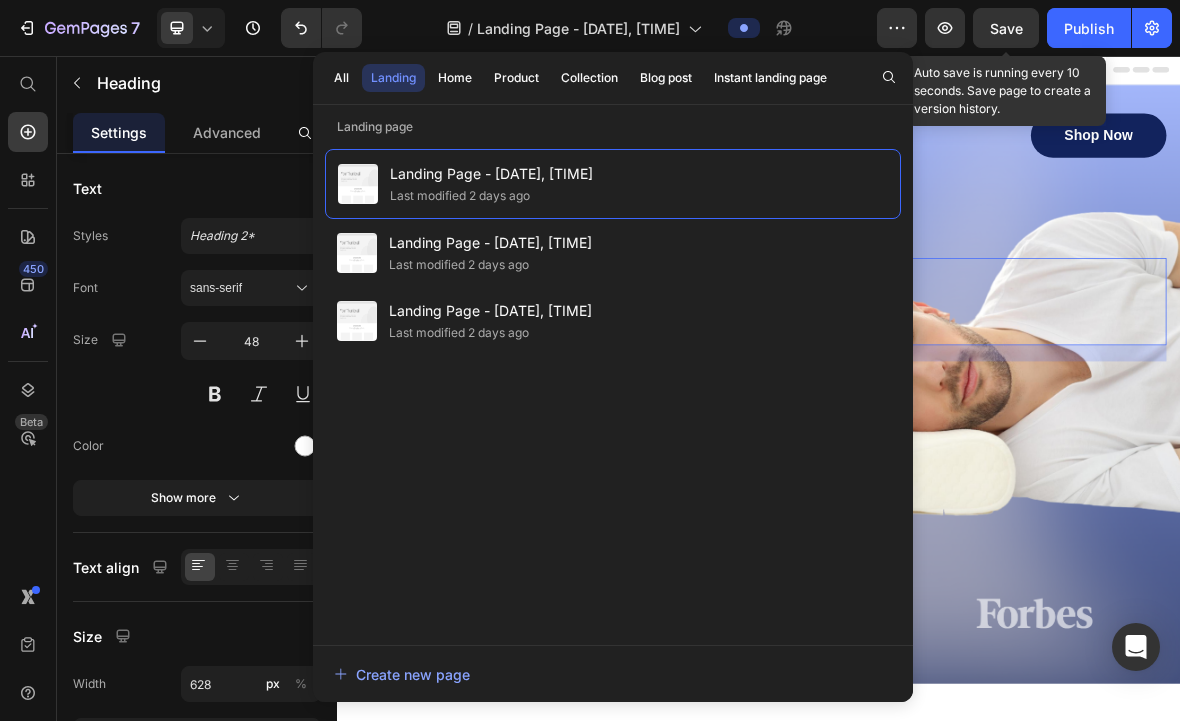 click 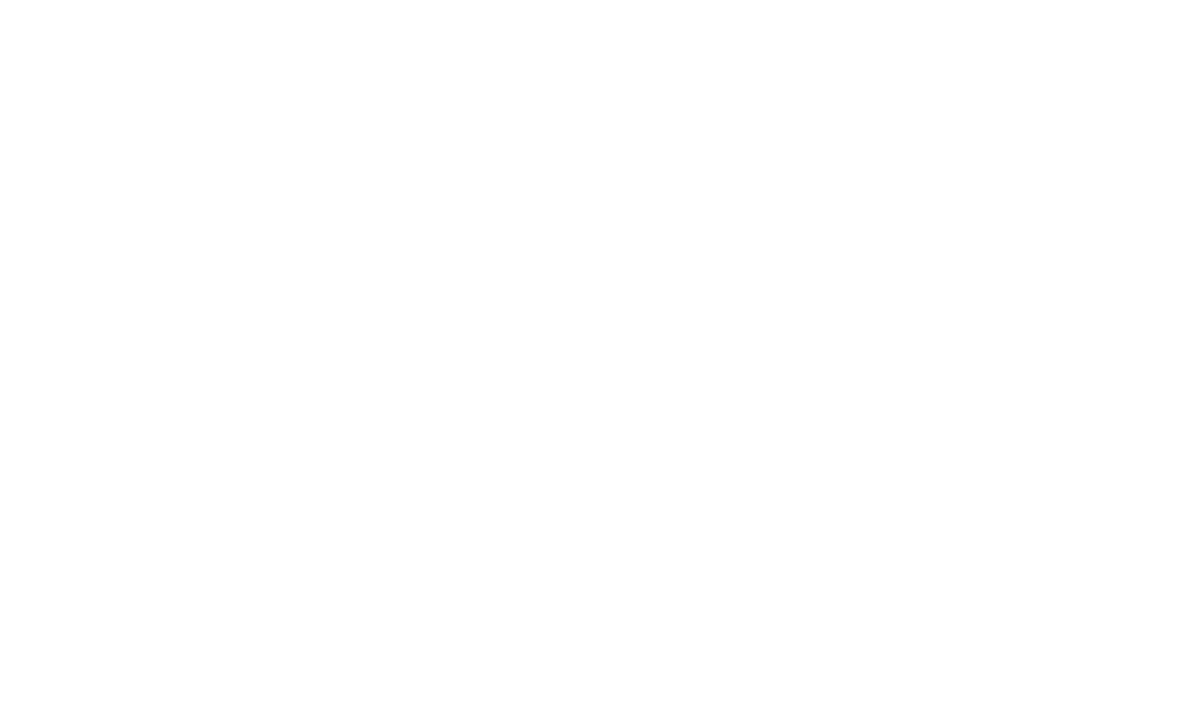 scroll, scrollTop: 0, scrollLeft: 0, axis: both 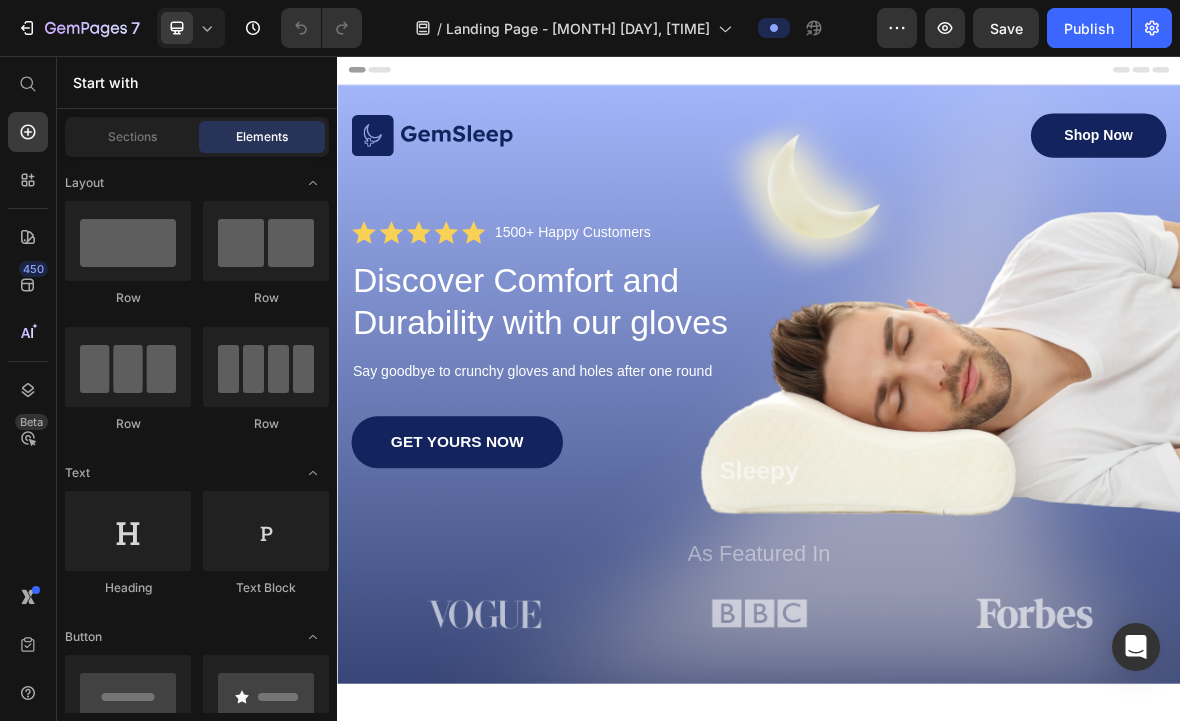 click 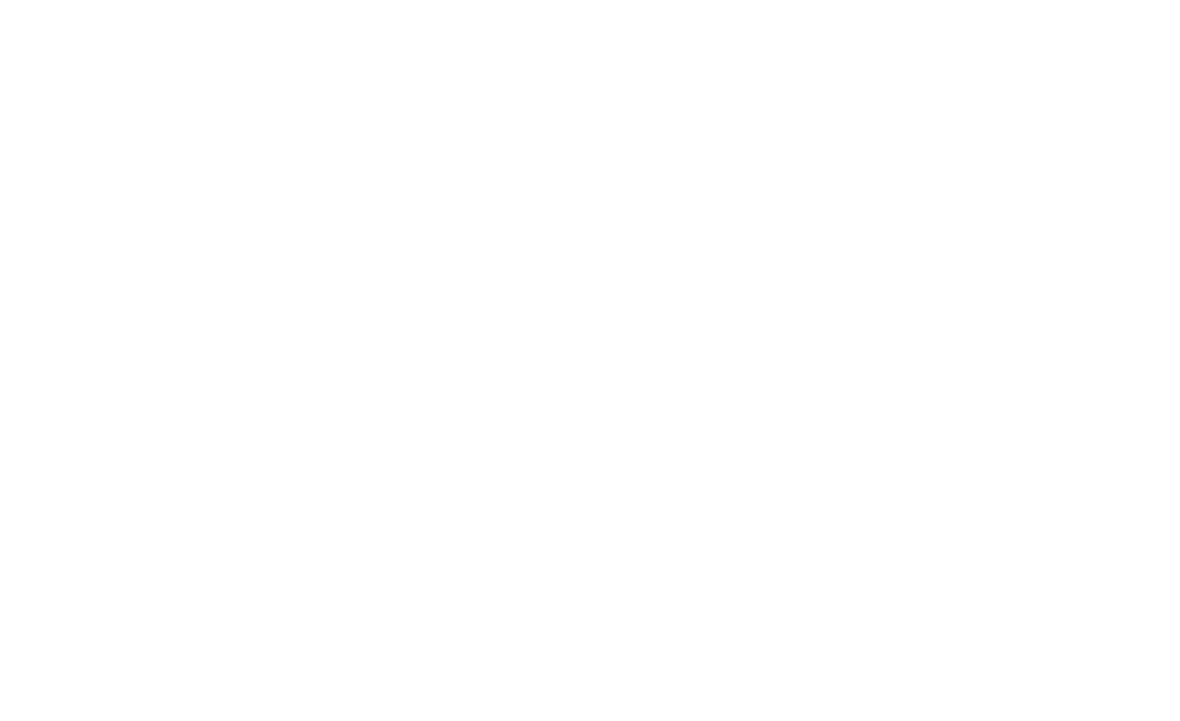 scroll, scrollTop: 0, scrollLeft: 0, axis: both 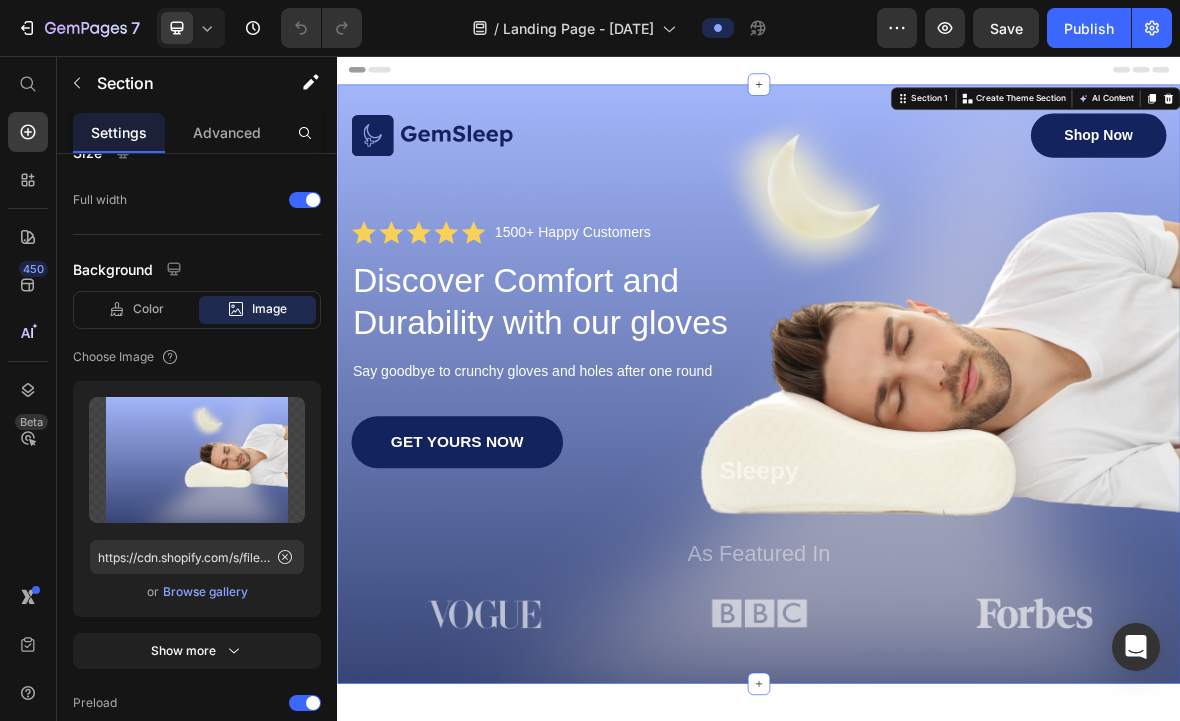 click 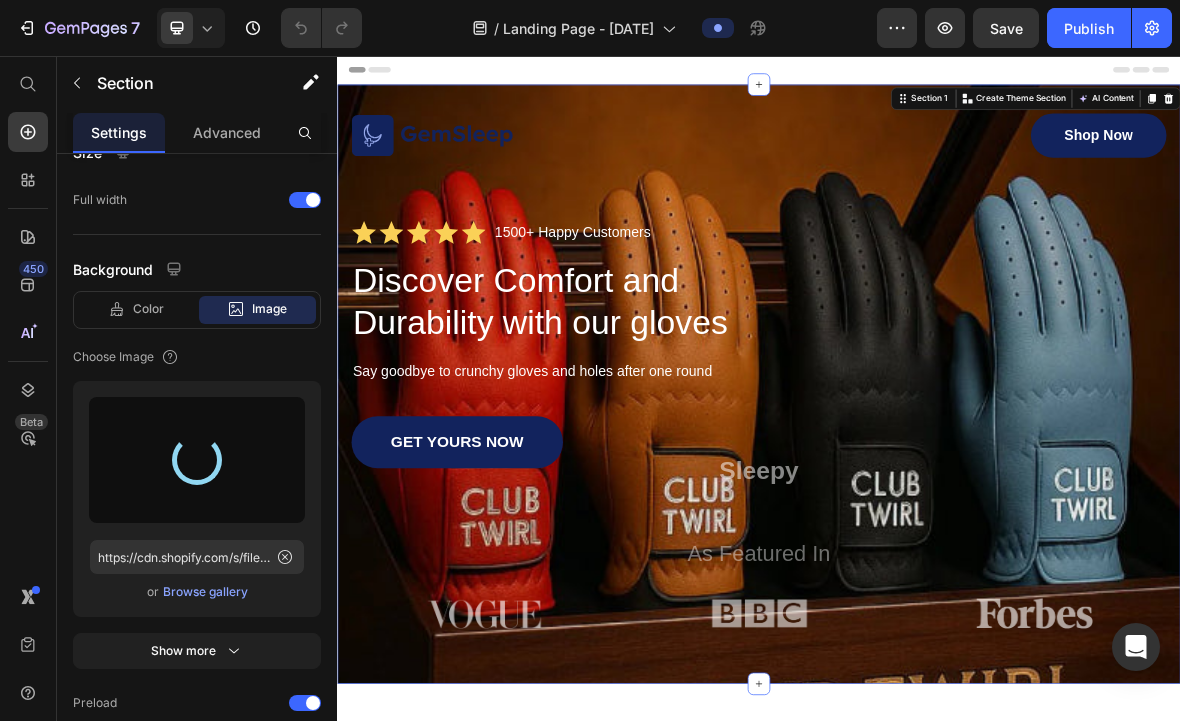 type on "https://cdn.shopify.com/s/files/1/0716/6781/0600/files/gempages_574785532186330341-e0304743-0af8-4798-a496-6362876a85d5.jpg" 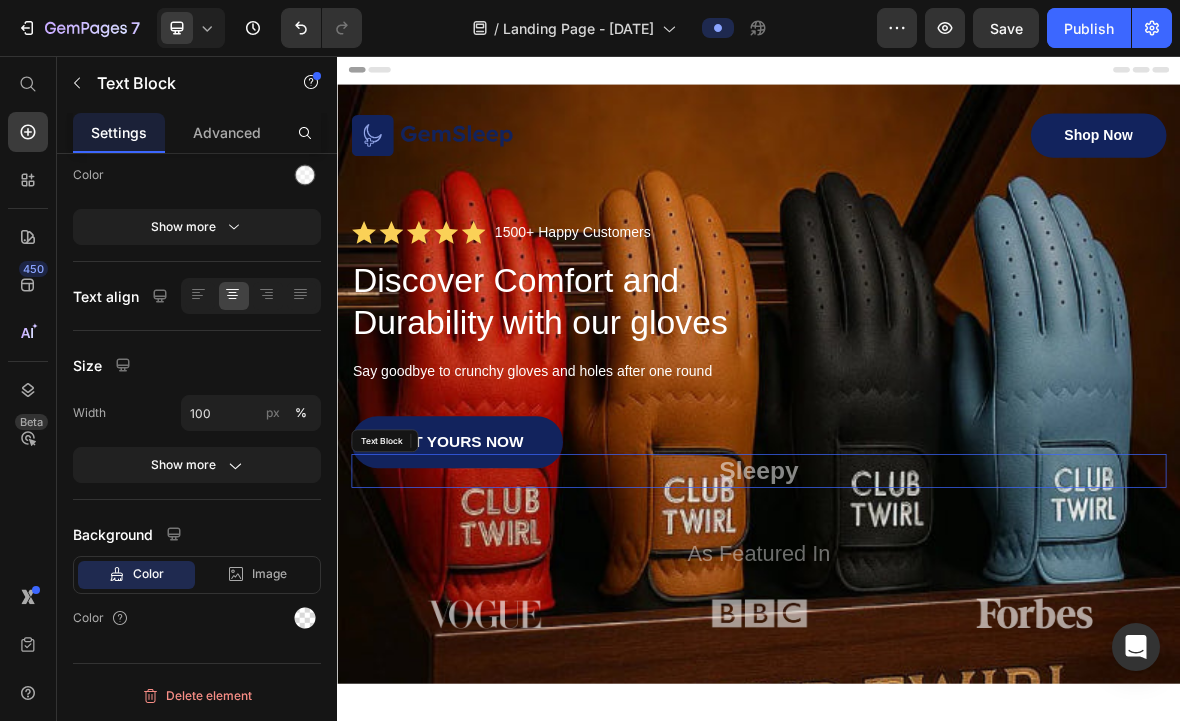 scroll, scrollTop: 0, scrollLeft: 0, axis: both 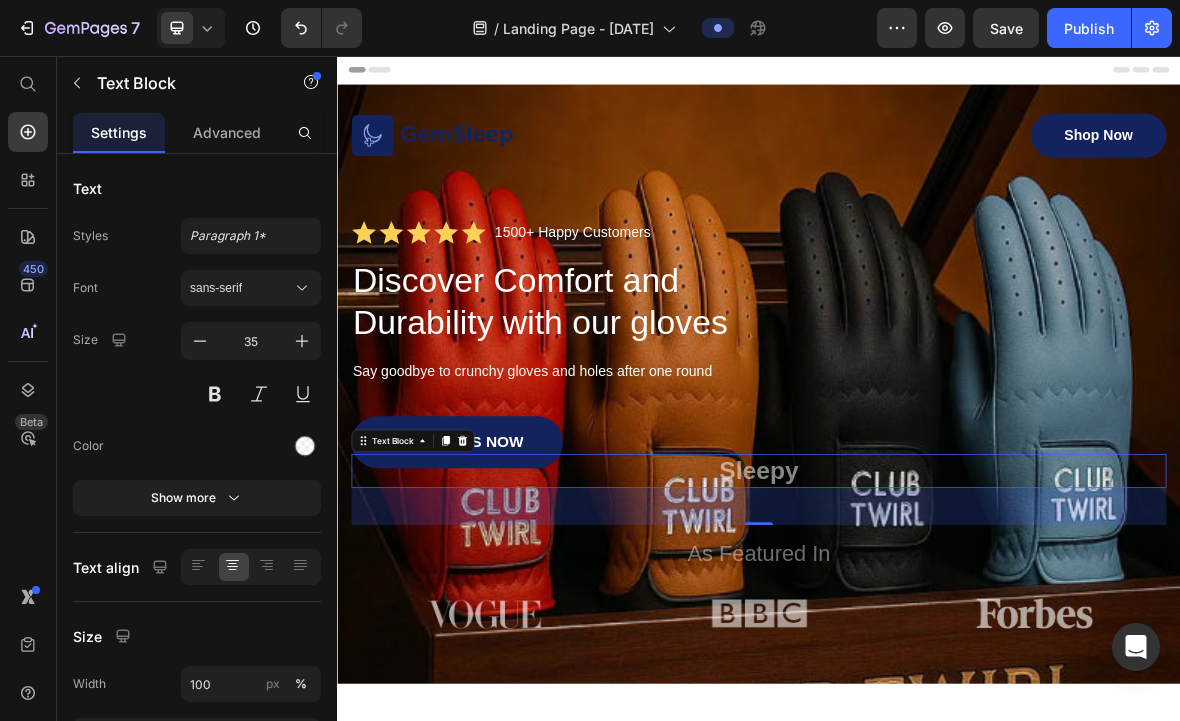 click on "Sleepy" at bounding box center [937, 647] 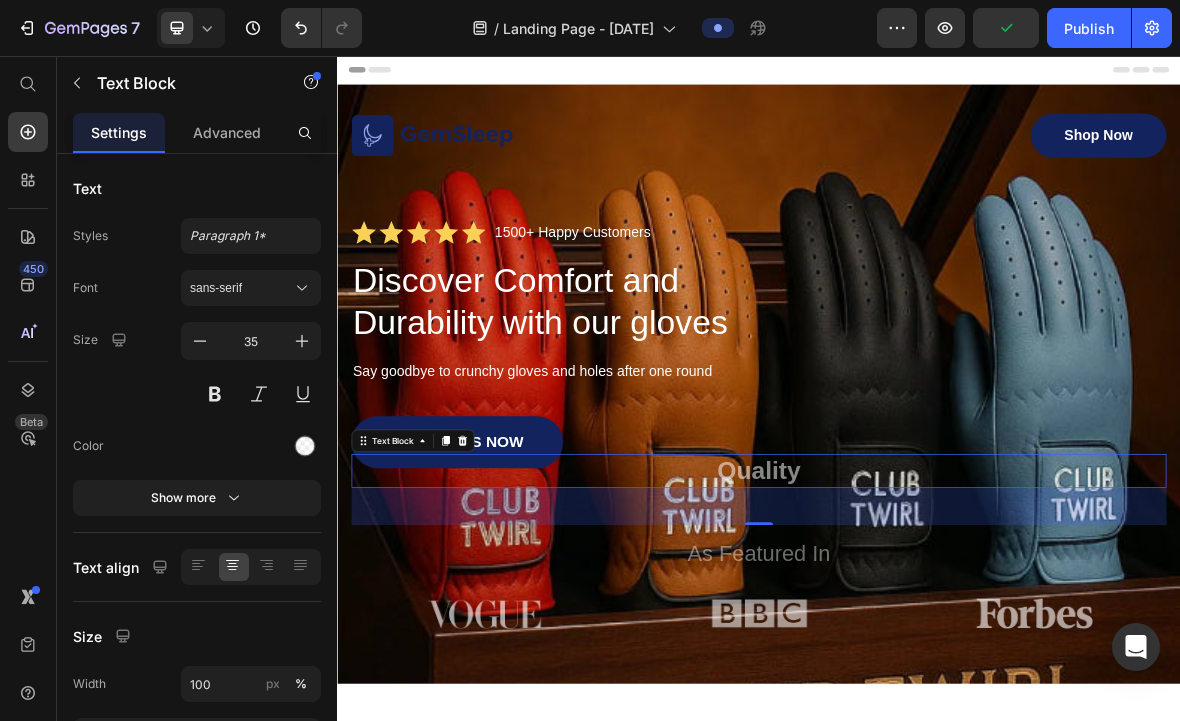 click on "Quality" at bounding box center [937, 647] 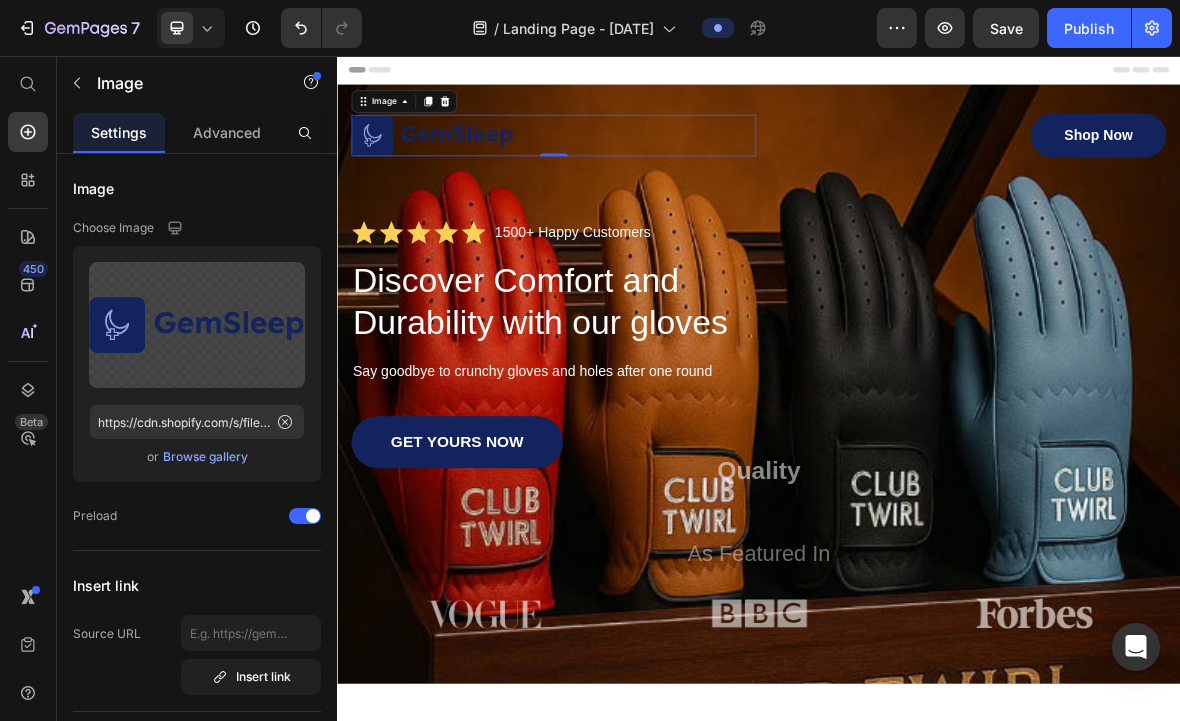 click on "Browse gallery" at bounding box center [205, 457] 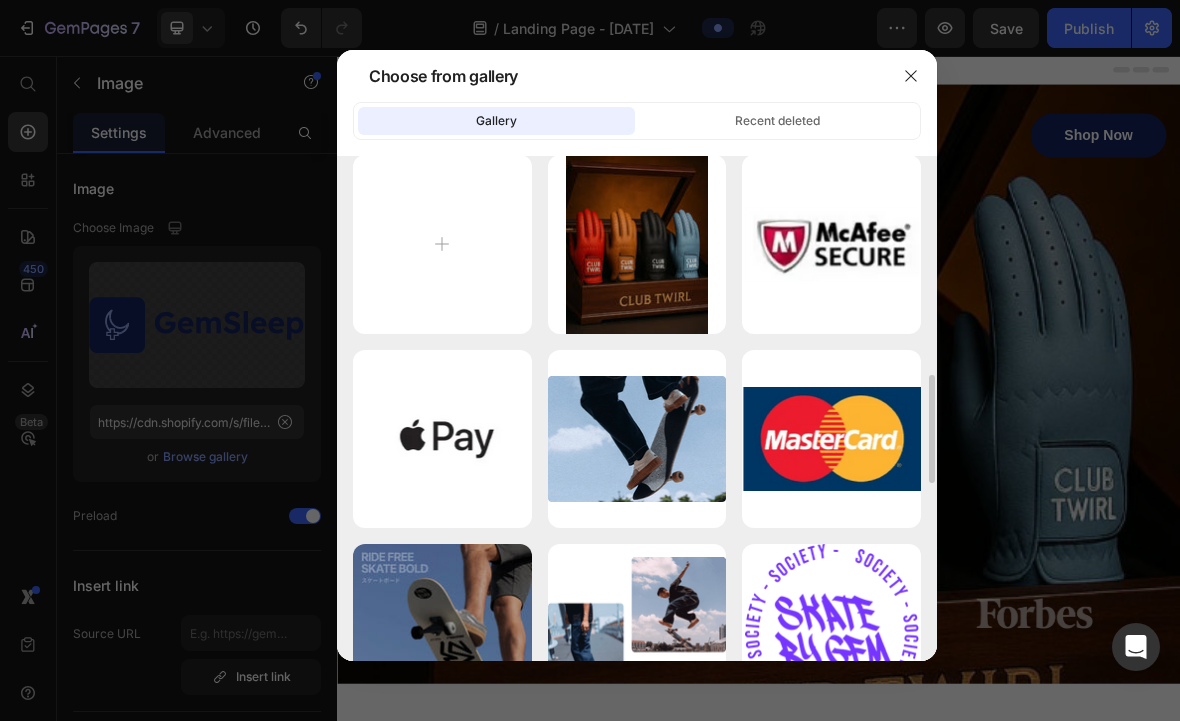 scroll, scrollTop: 0, scrollLeft: 0, axis: both 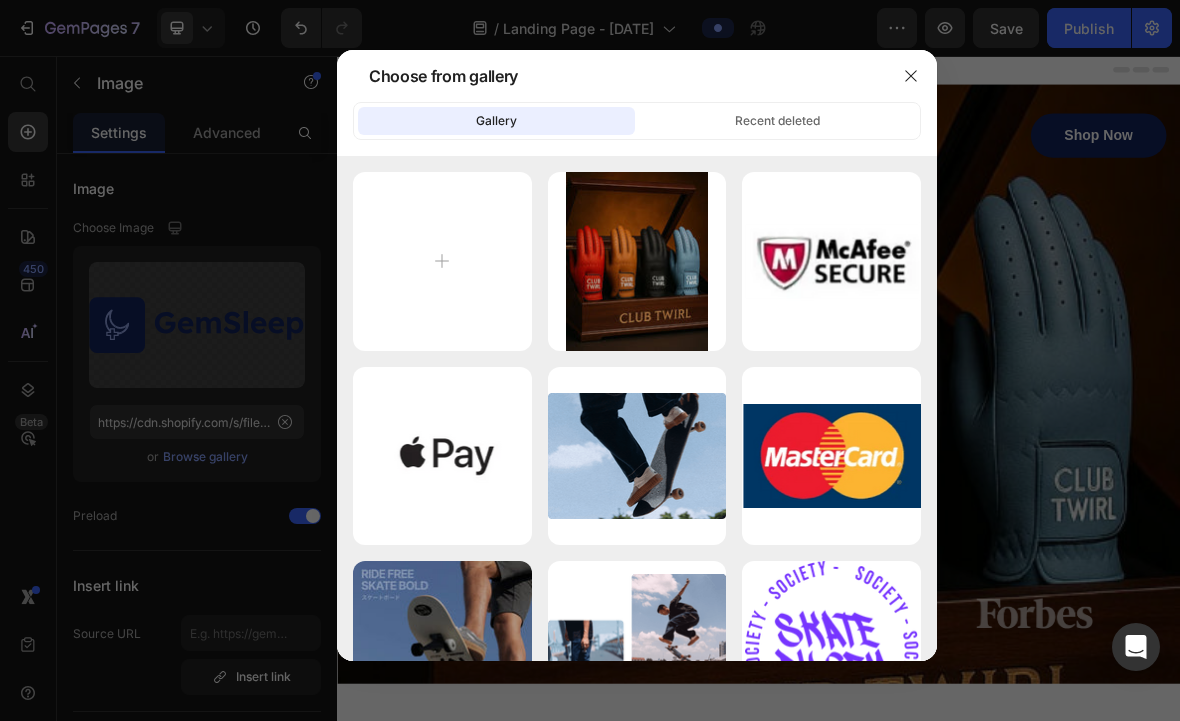click at bounding box center (442, 261) 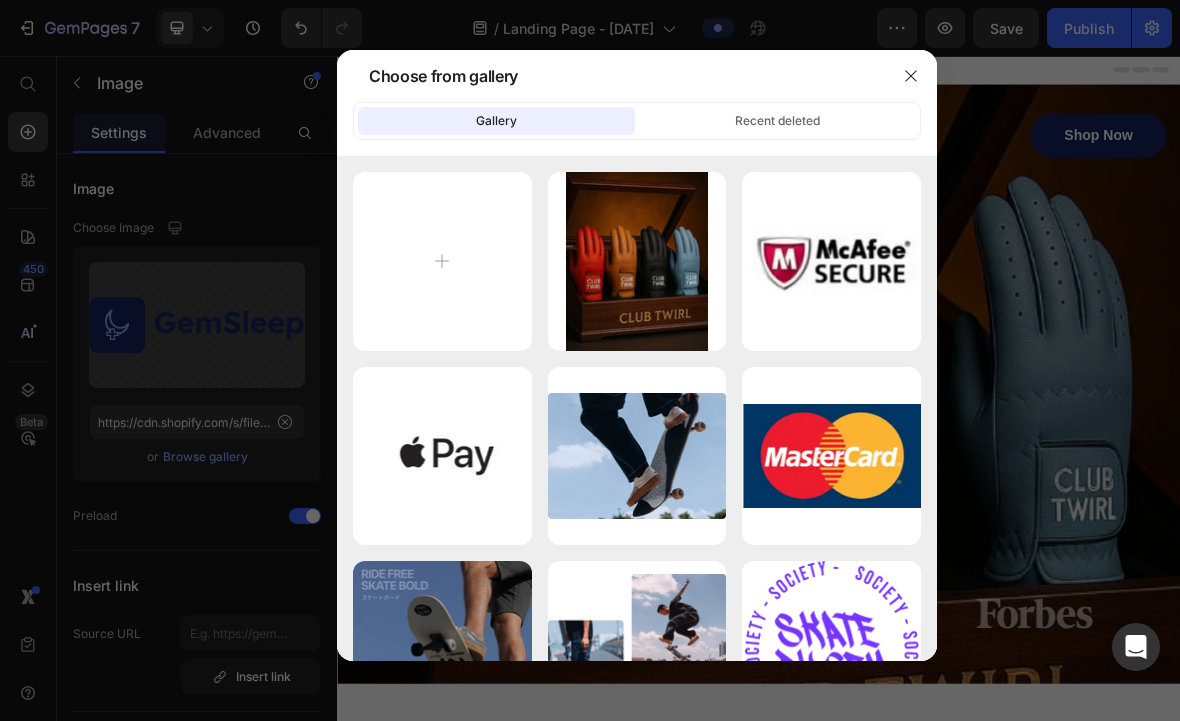 type on "C:\fakepath\IMG_2085.jpeg" 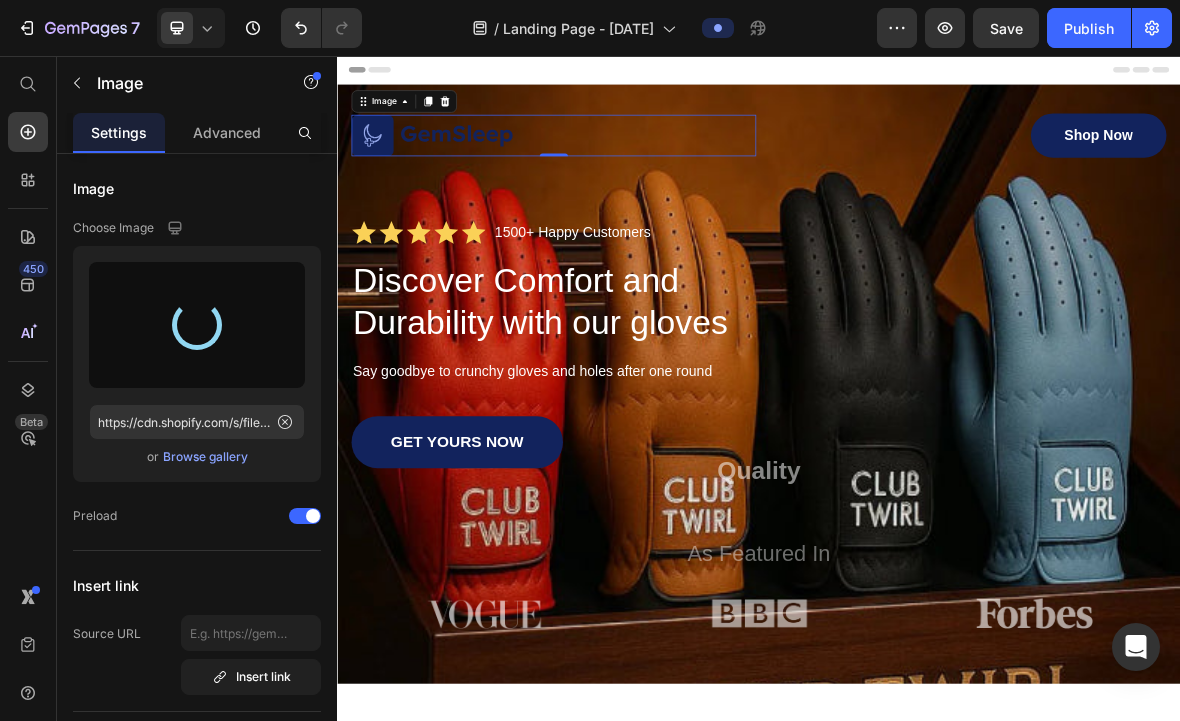 type on "https://cdn.shopify.com/s/files/1/0716/6781/0600/files/gempages_574785532186330341-9c496f28-b3fa-4b89-973d-aca8a5db528e.jpg" 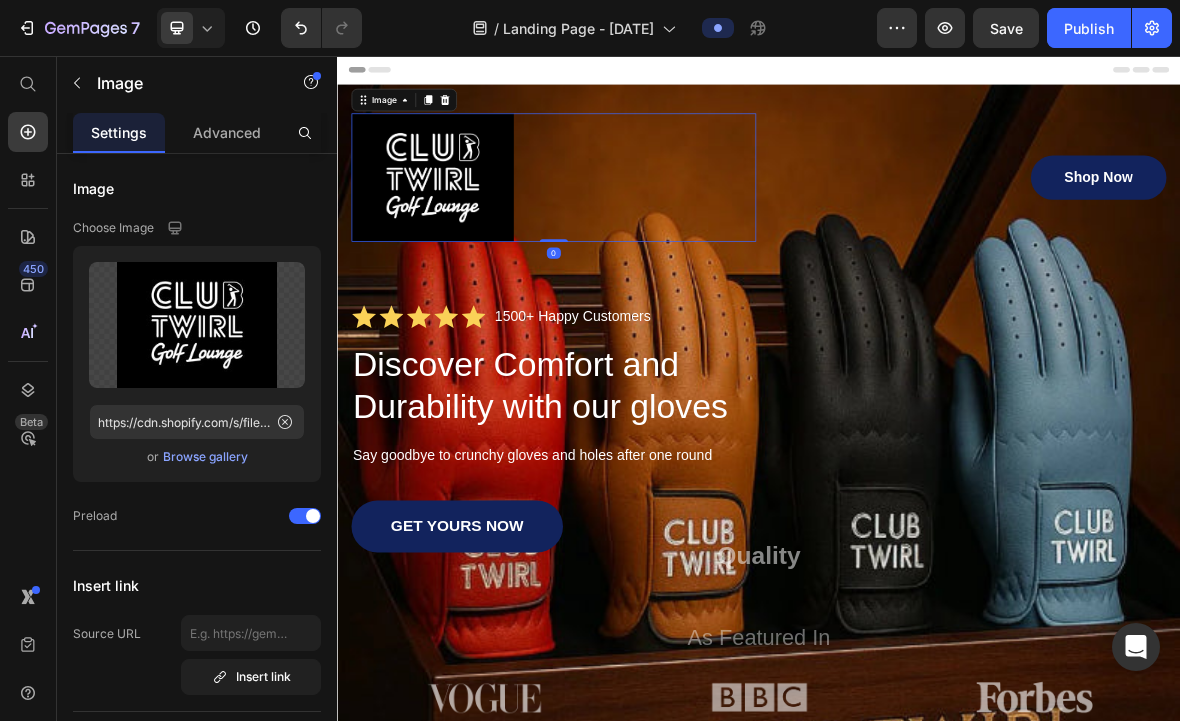 scroll, scrollTop: 0, scrollLeft: 0, axis: both 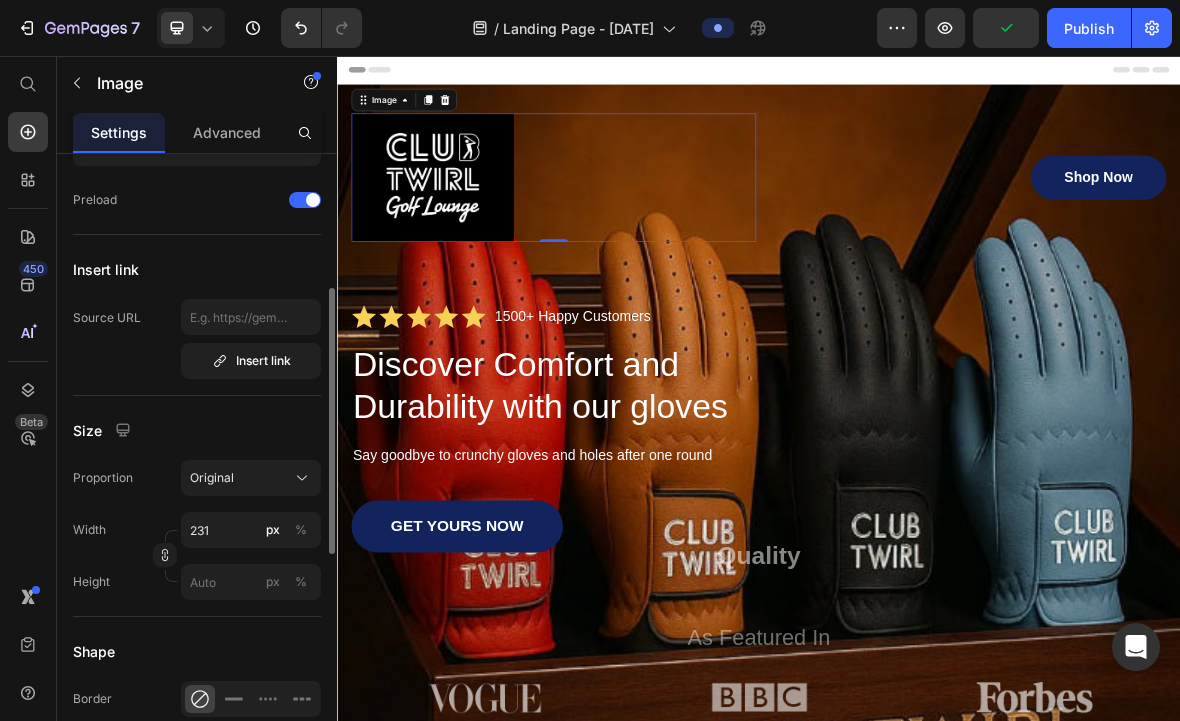 click on "Original" at bounding box center [251, 478] 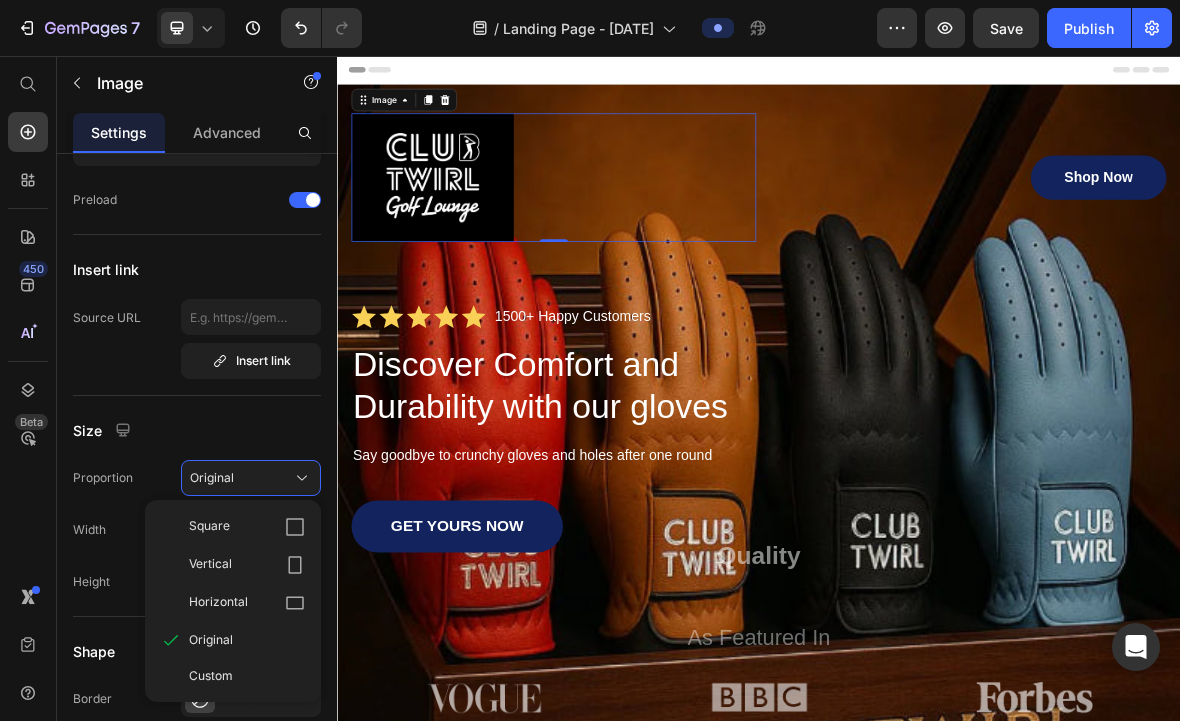 click 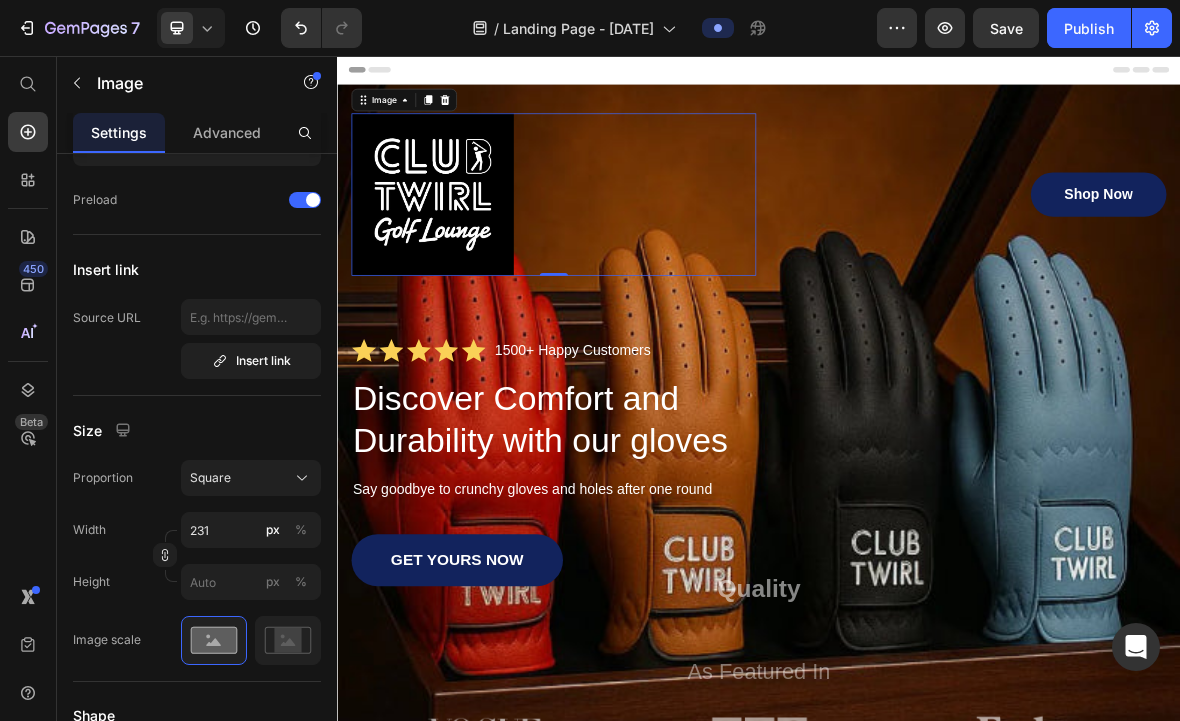 click 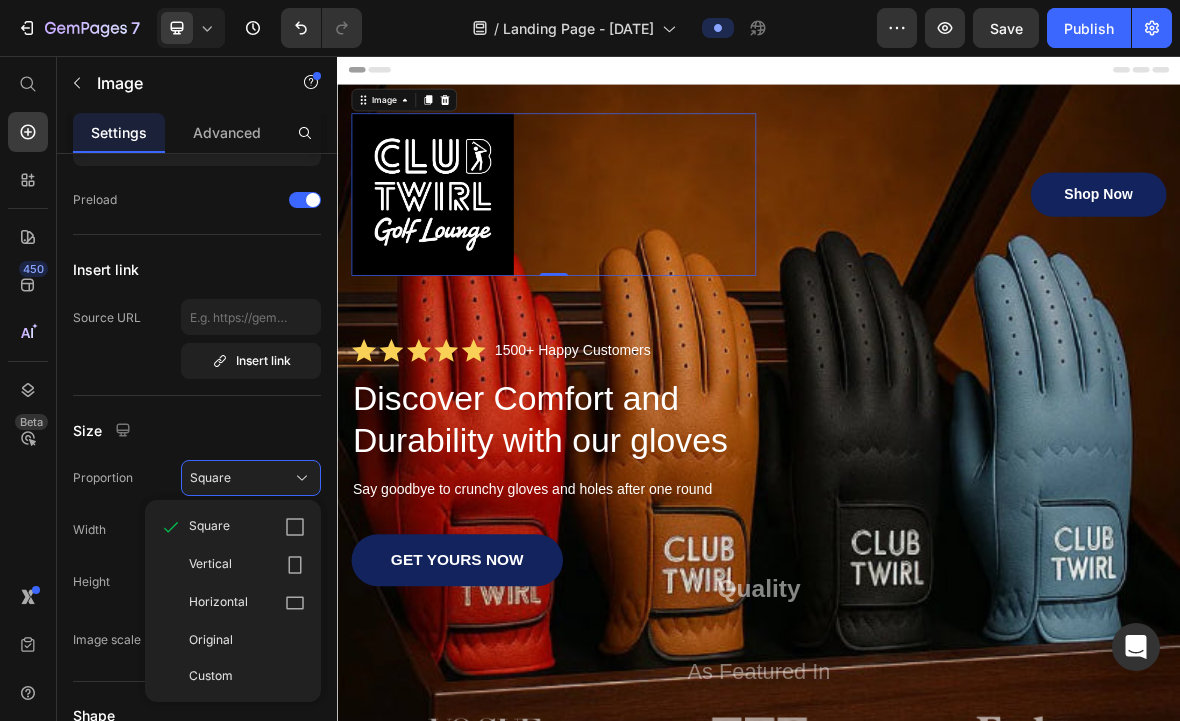 click 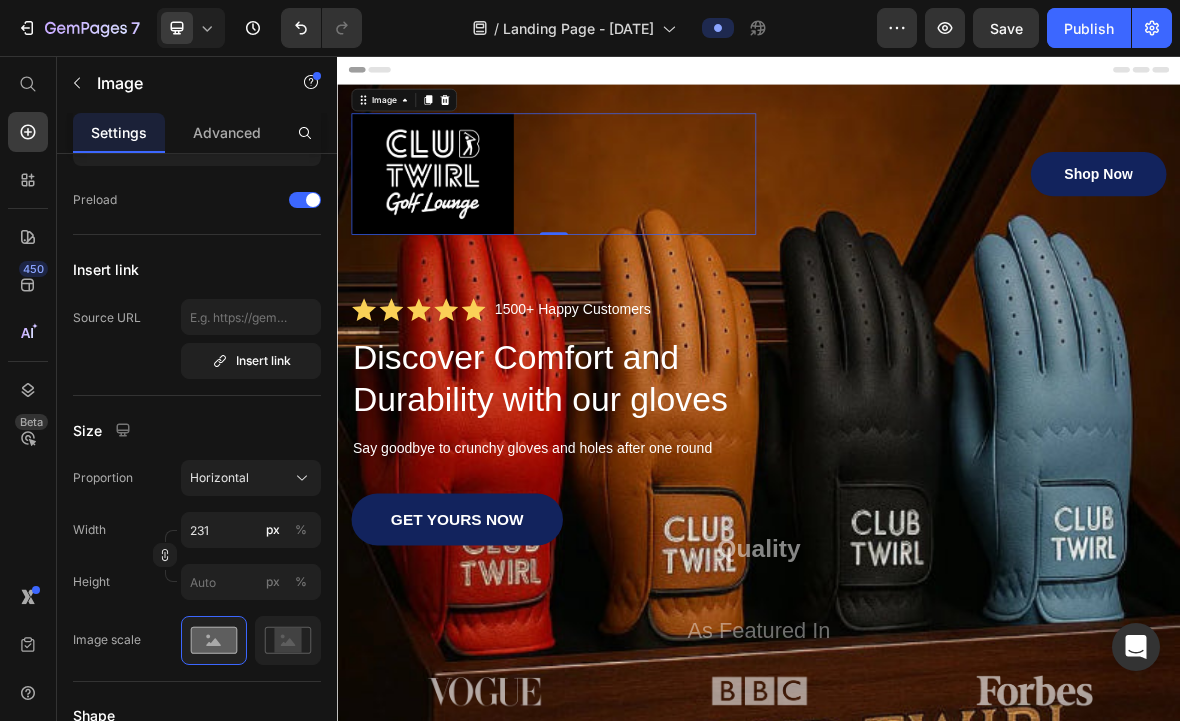 click 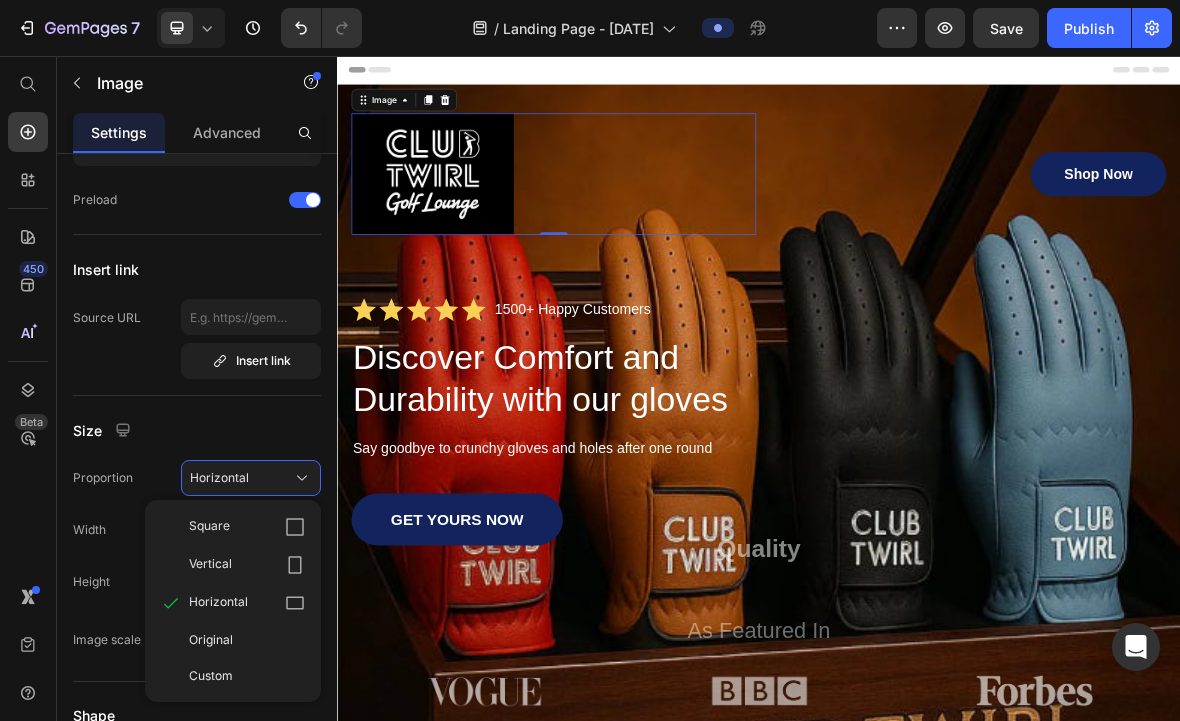 click on "Original" at bounding box center (247, 640) 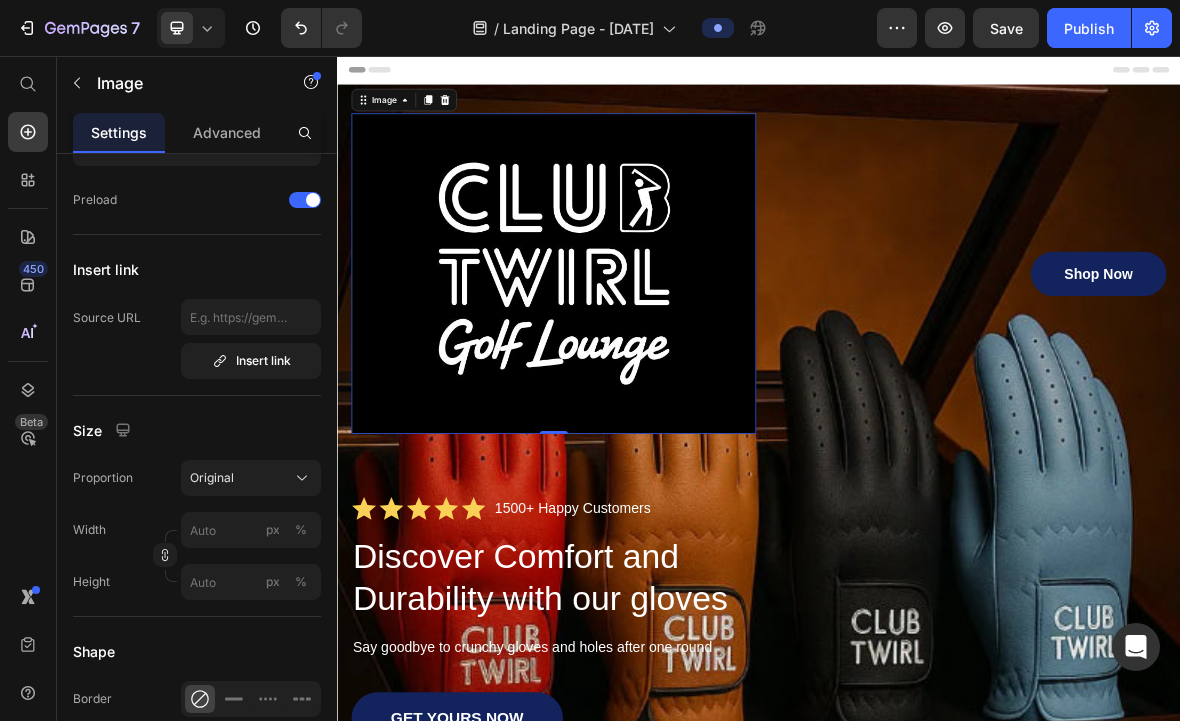 scroll, scrollTop: 0, scrollLeft: 0, axis: both 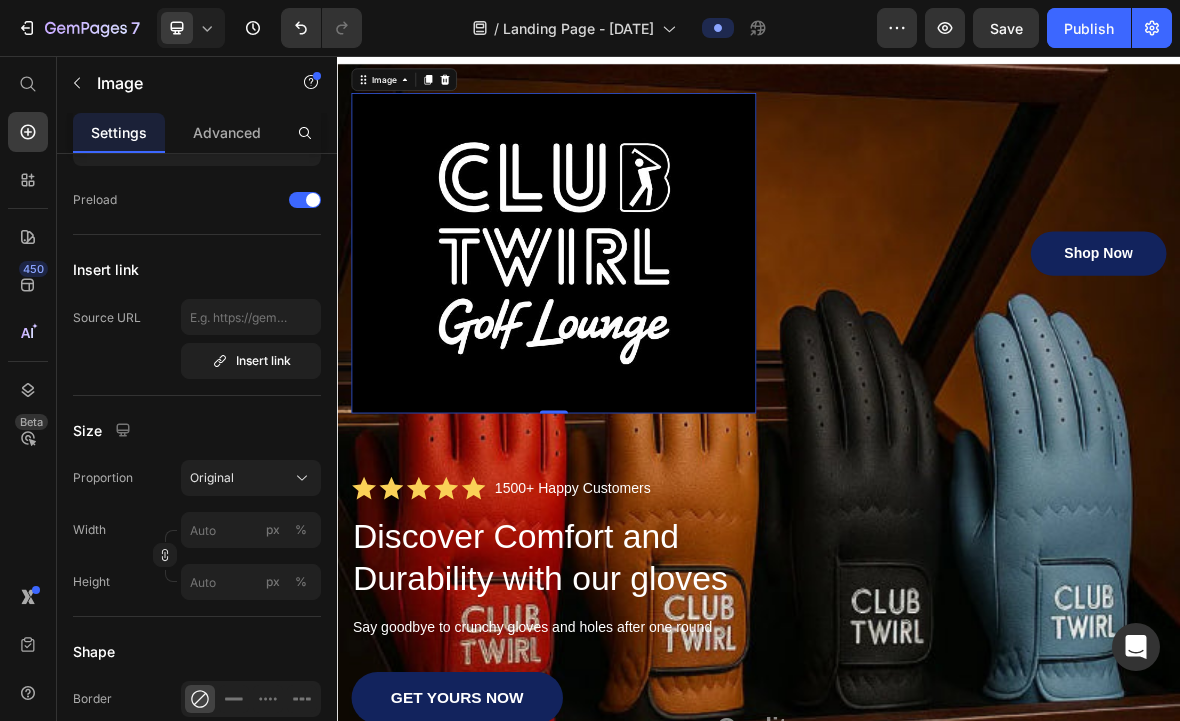 click at bounding box center (645, 337) 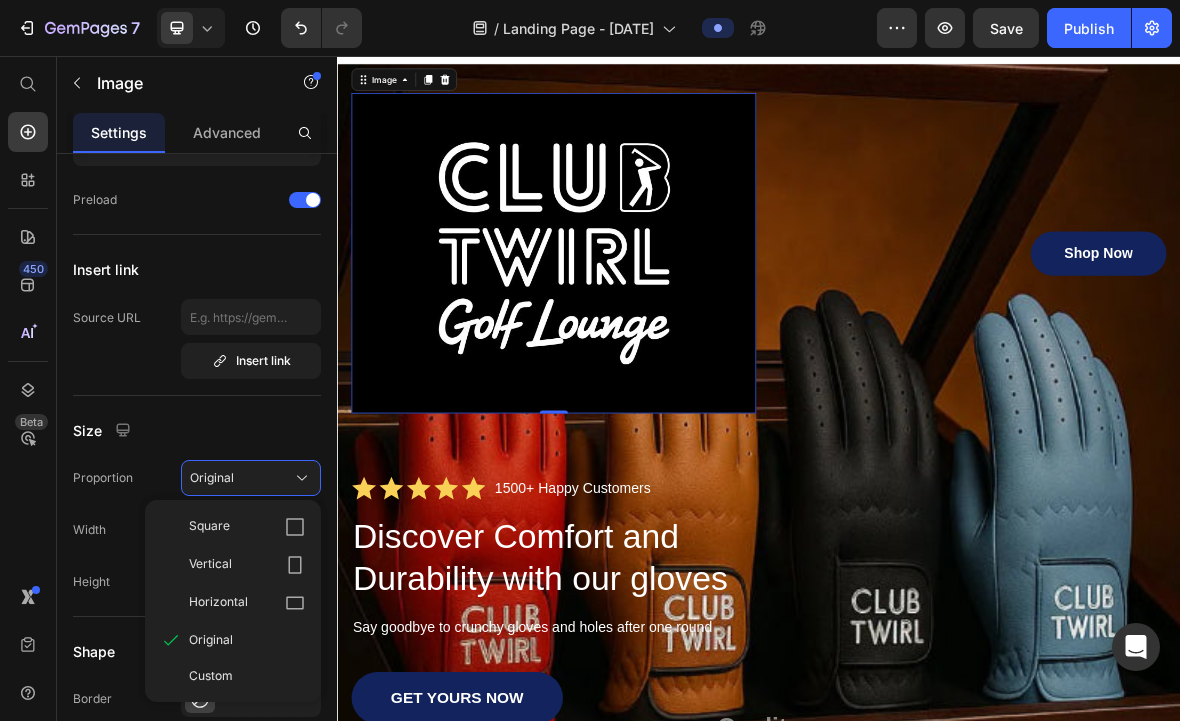 click 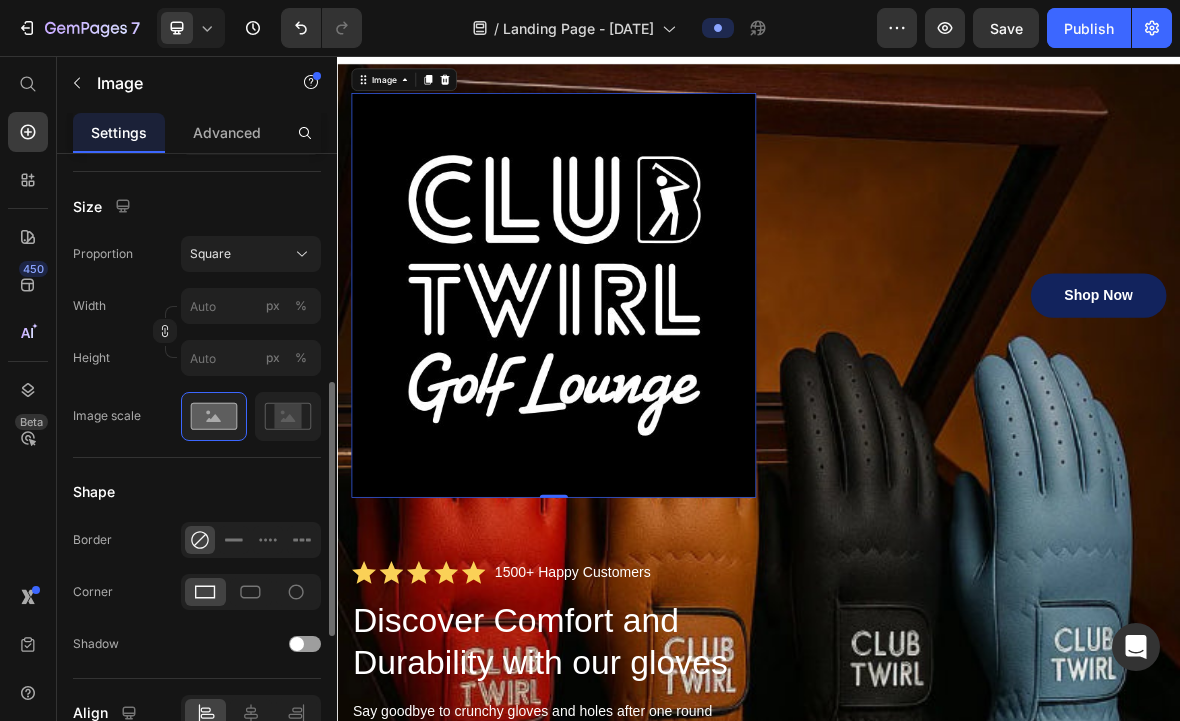 scroll, scrollTop: 545, scrollLeft: 0, axis: vertical 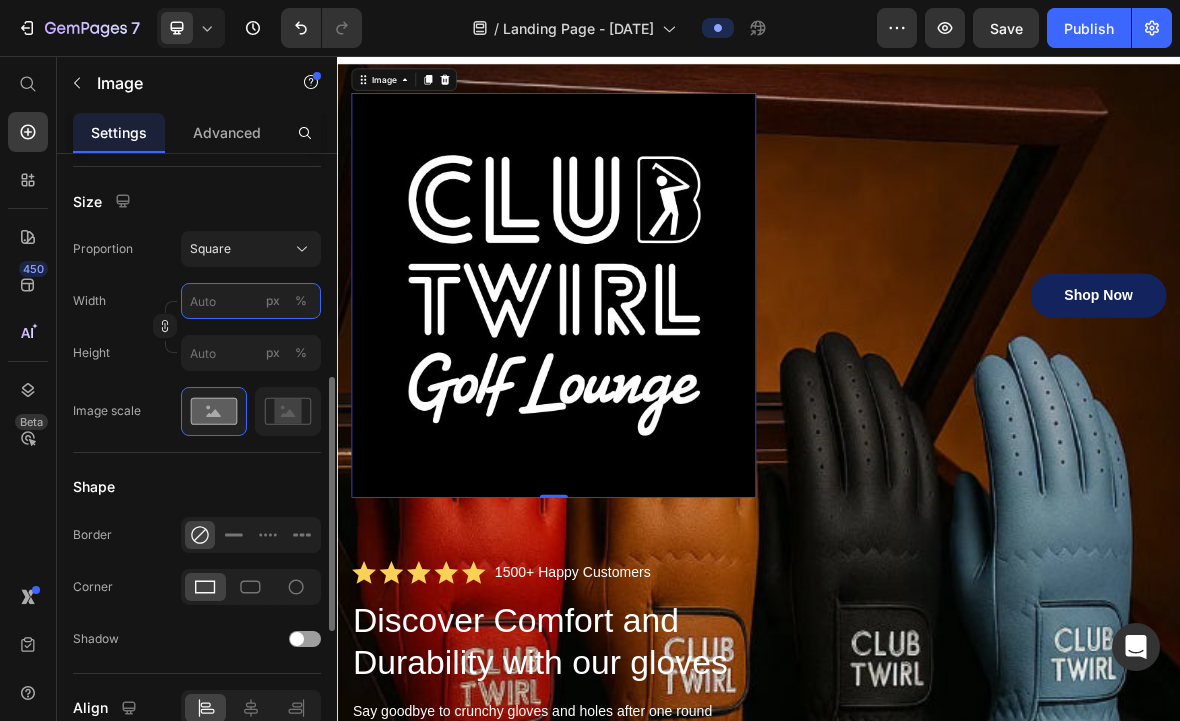 click on "px %" at bounding box center [251, 301] 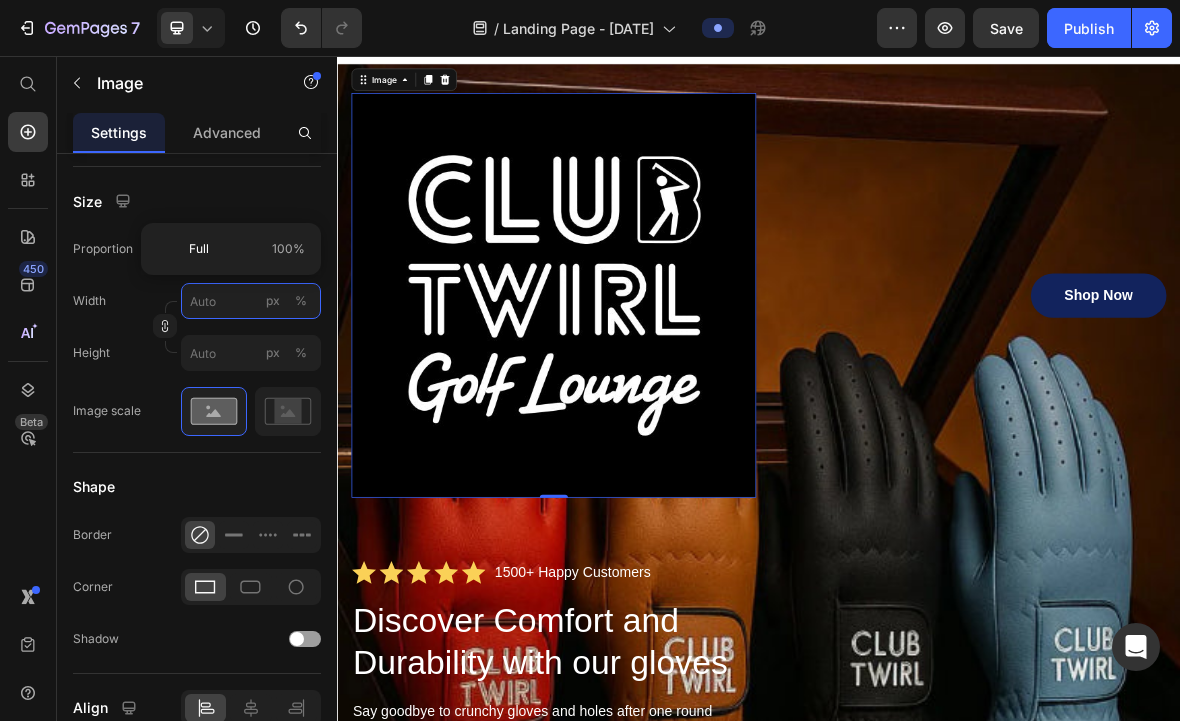 type on "1" 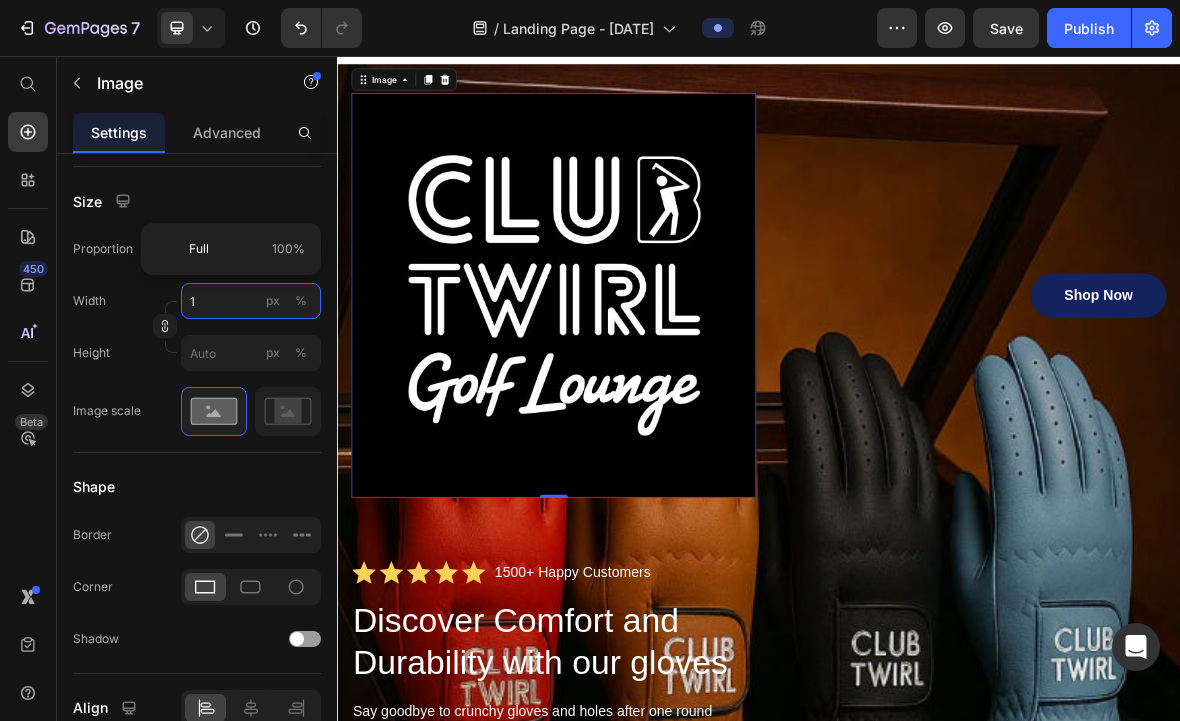 type on "1" 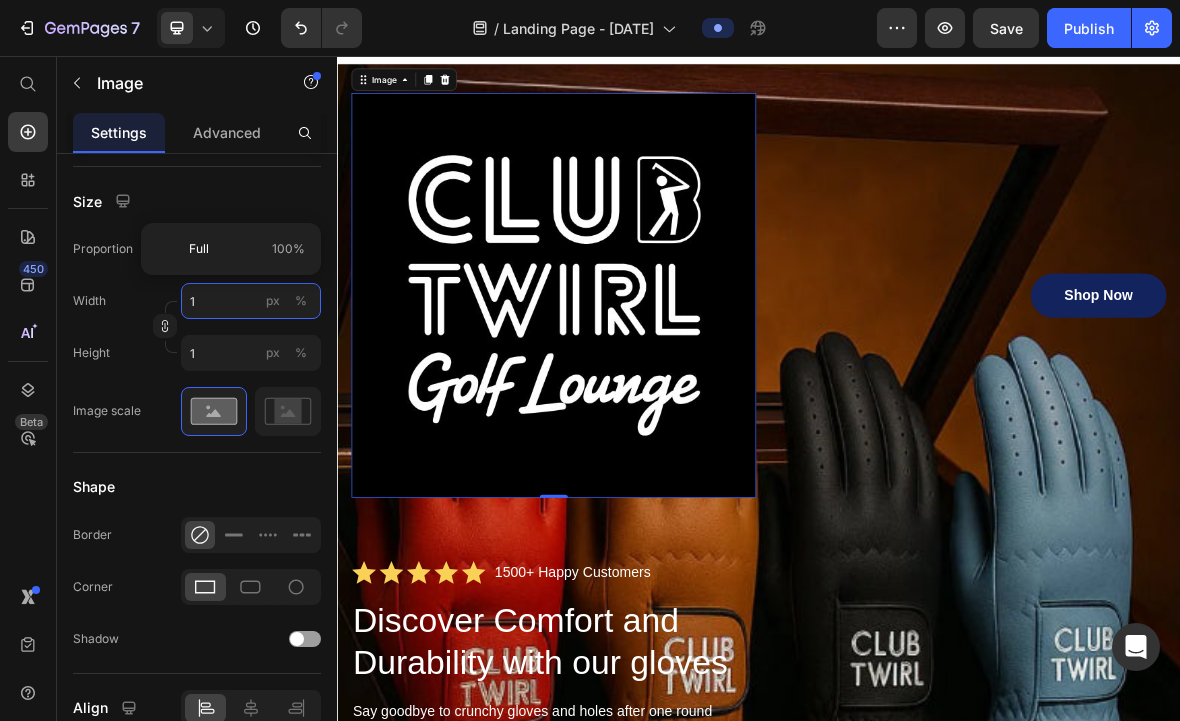 type on "12" 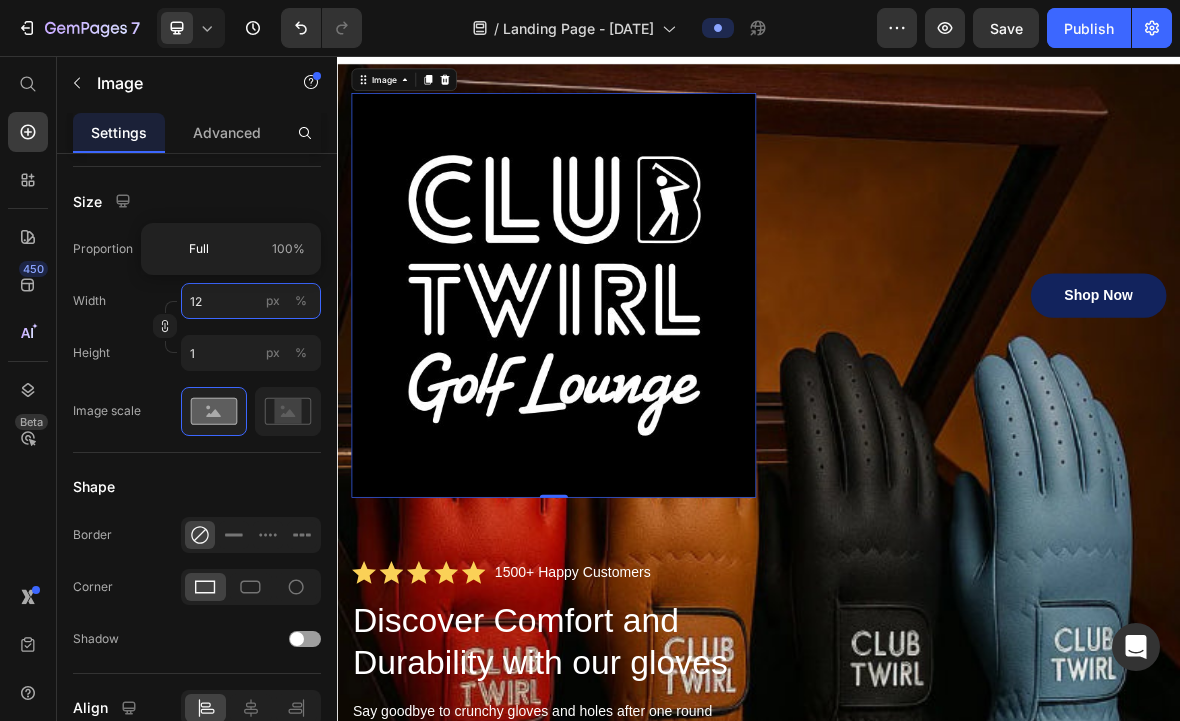 type on "12" 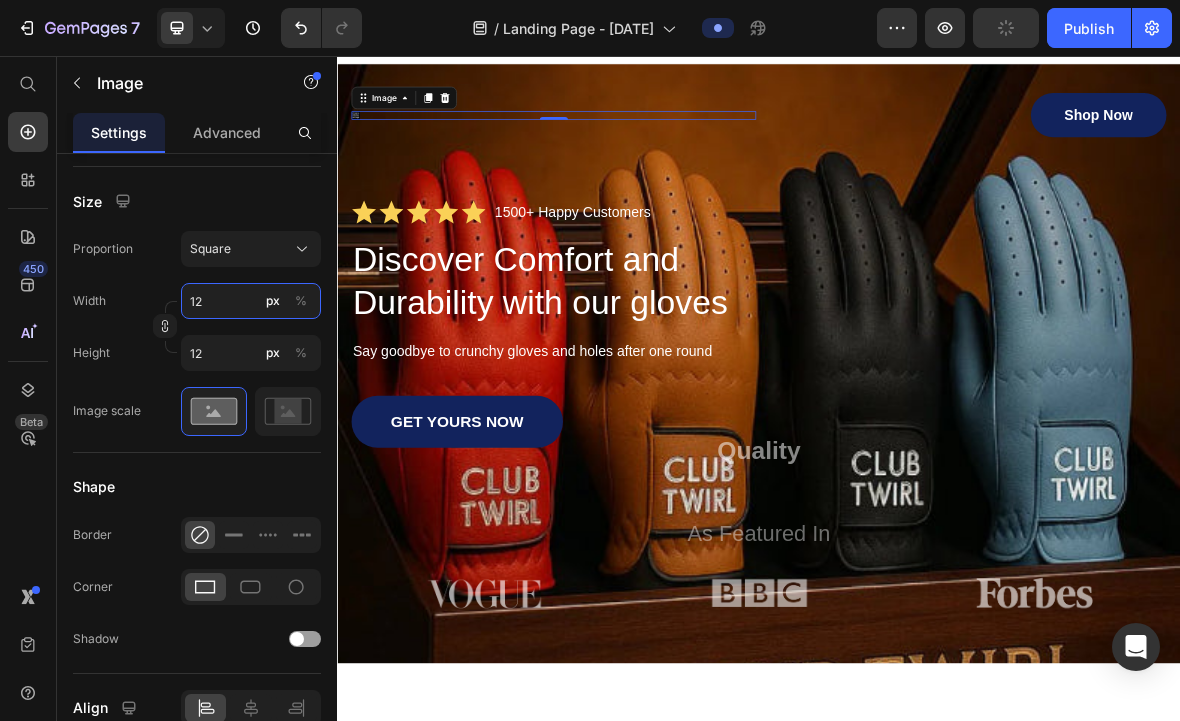 type 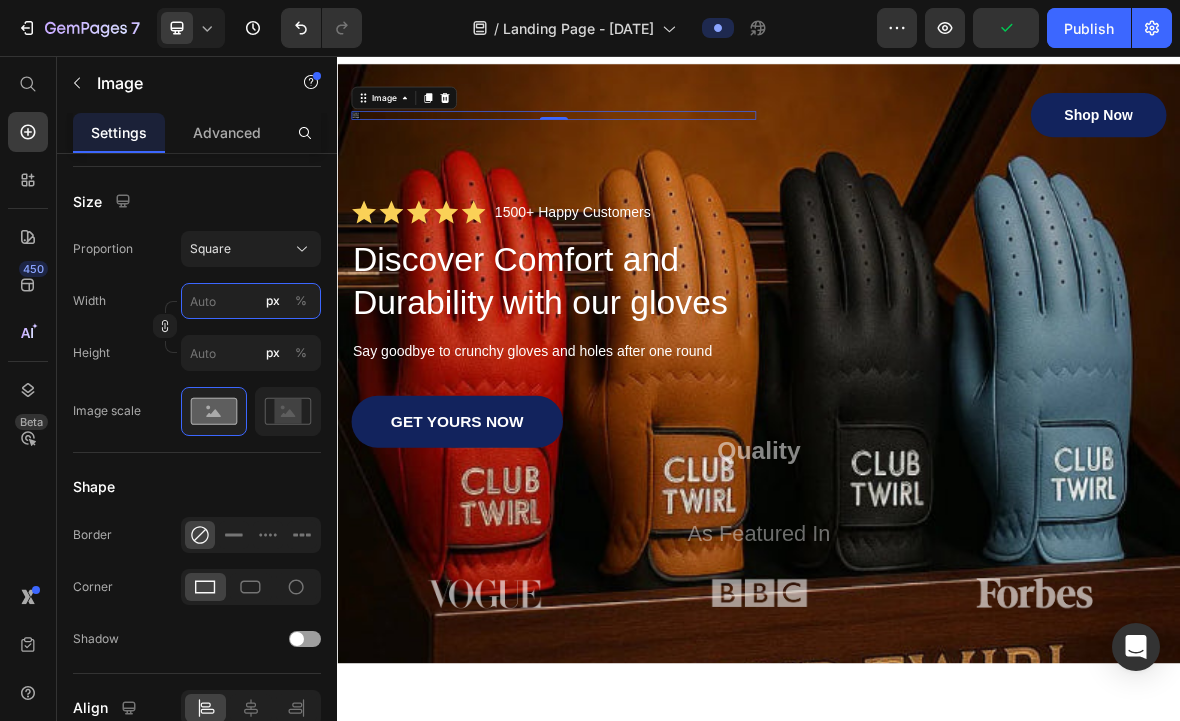 type on "12" 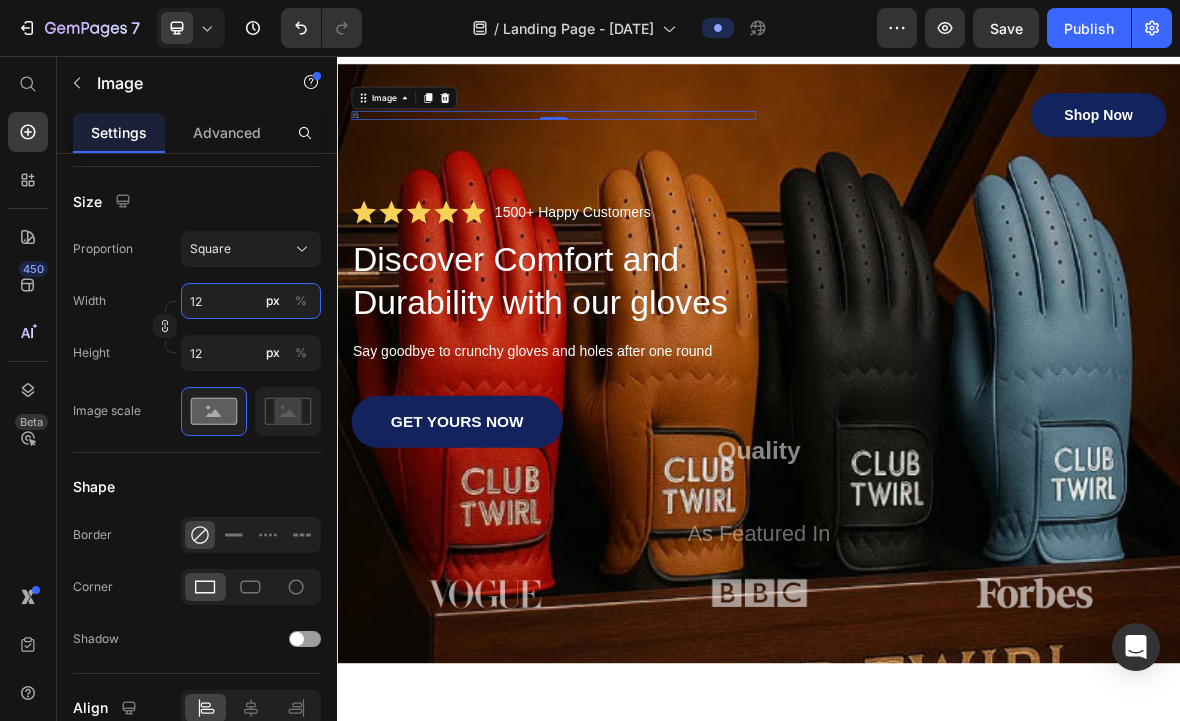 type on "120" 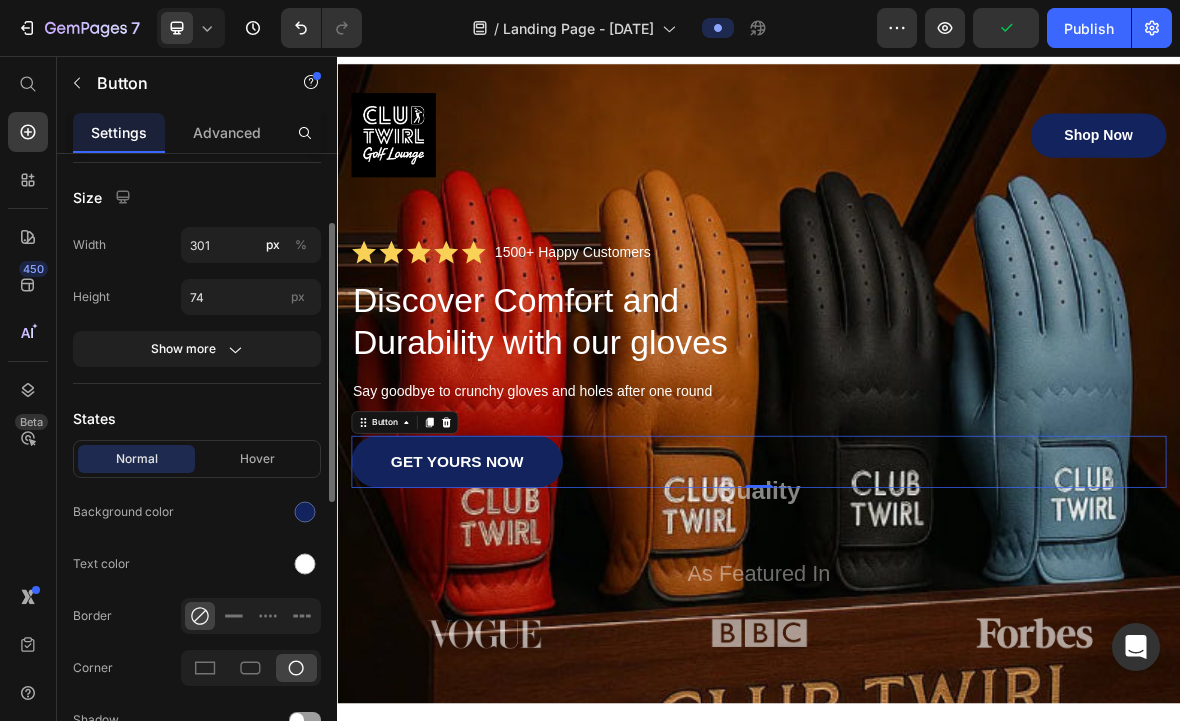 scroll, scrollTop: 360, scrollLeft: 0, axis: vertical 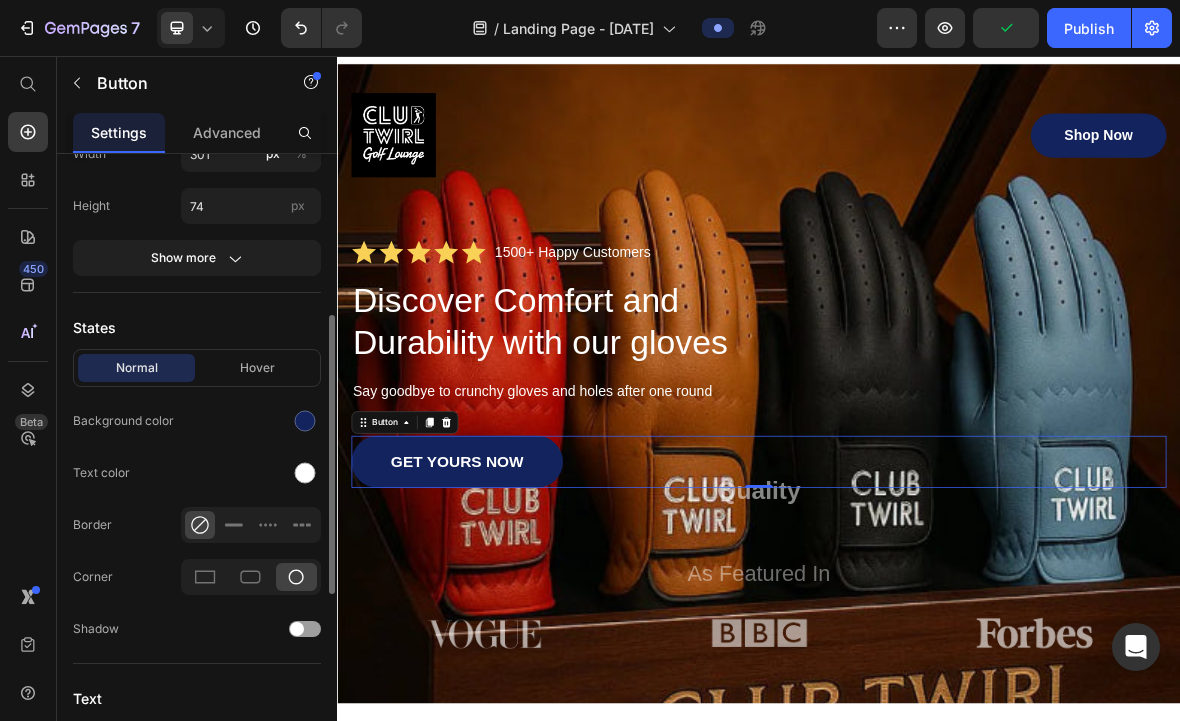click at bounding box center (305, 421) 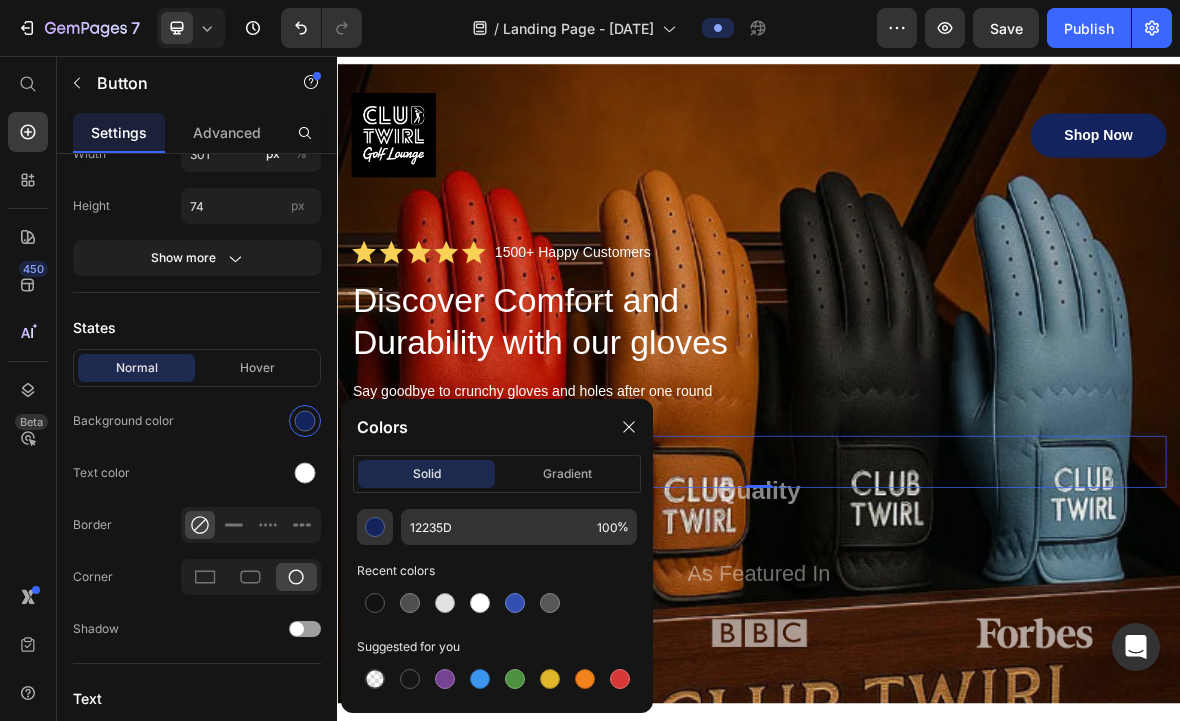 click at bounding box center [375, 527] 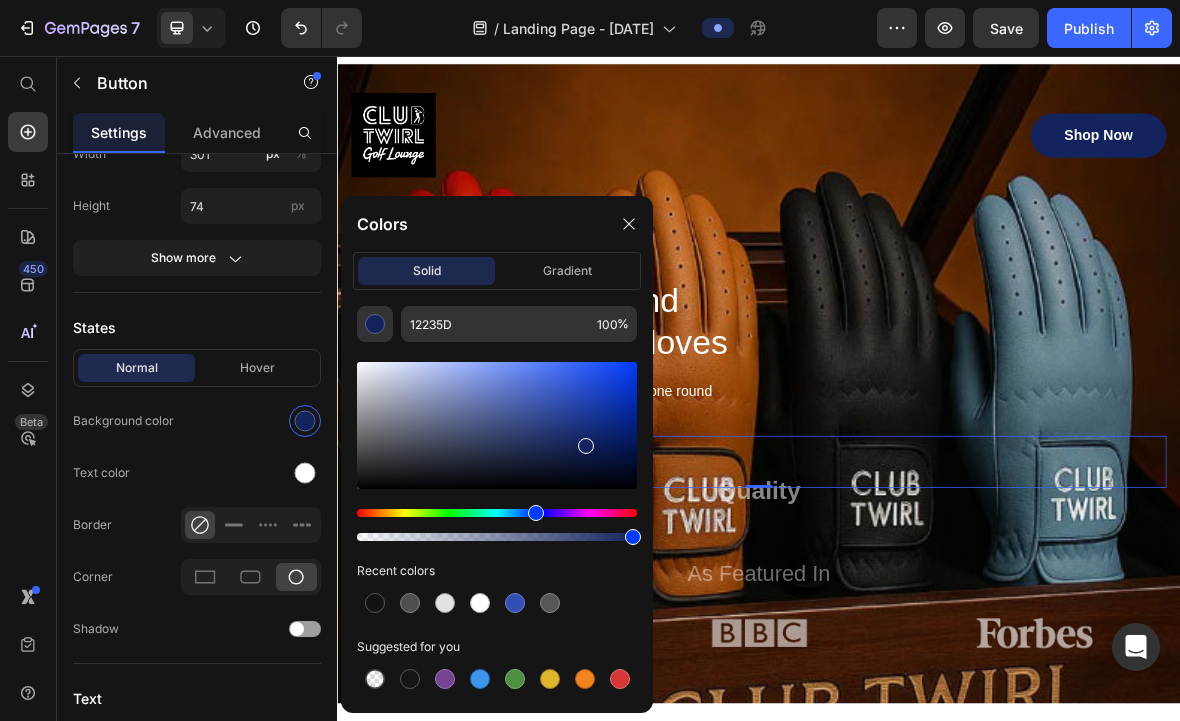 click at bounding box center [375, 324] 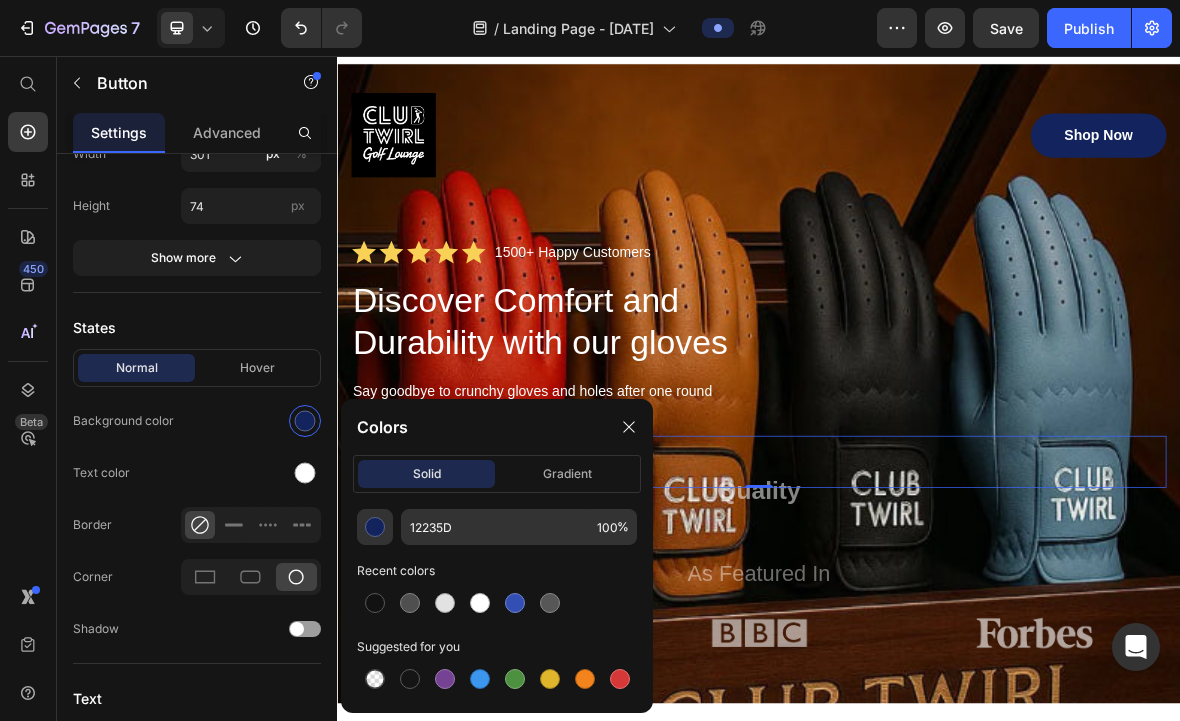 click at bounding box center [515, 679] 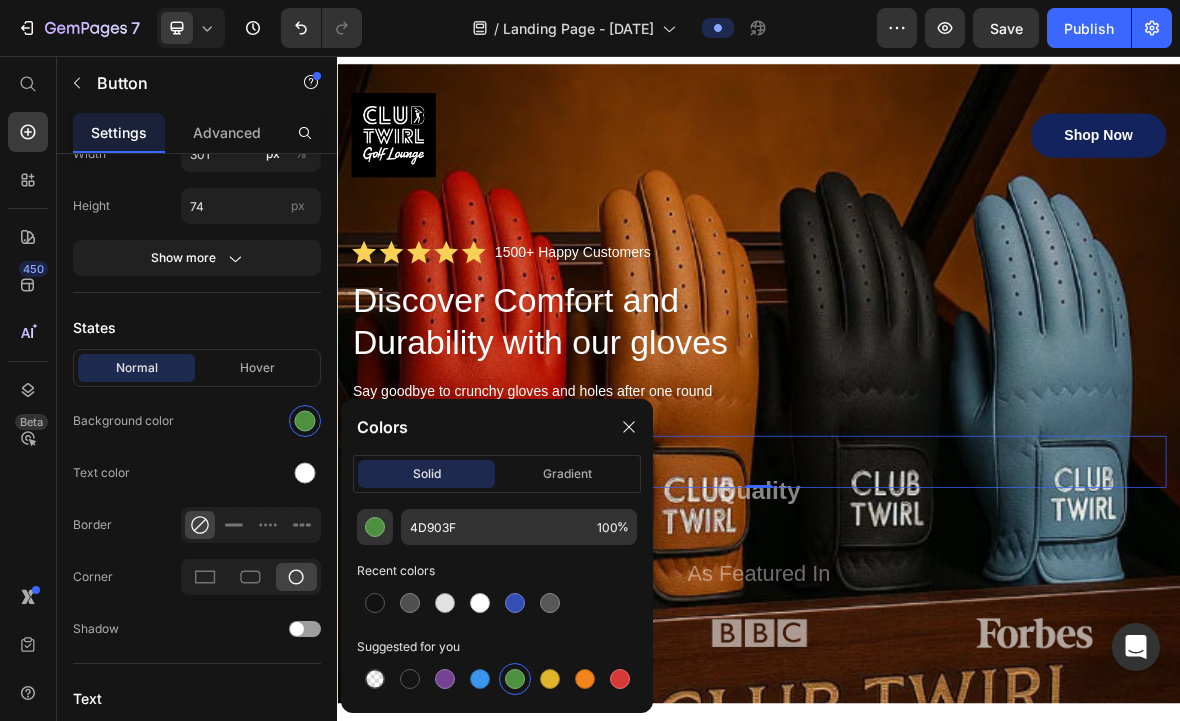 click at bounding box center (375, 527) 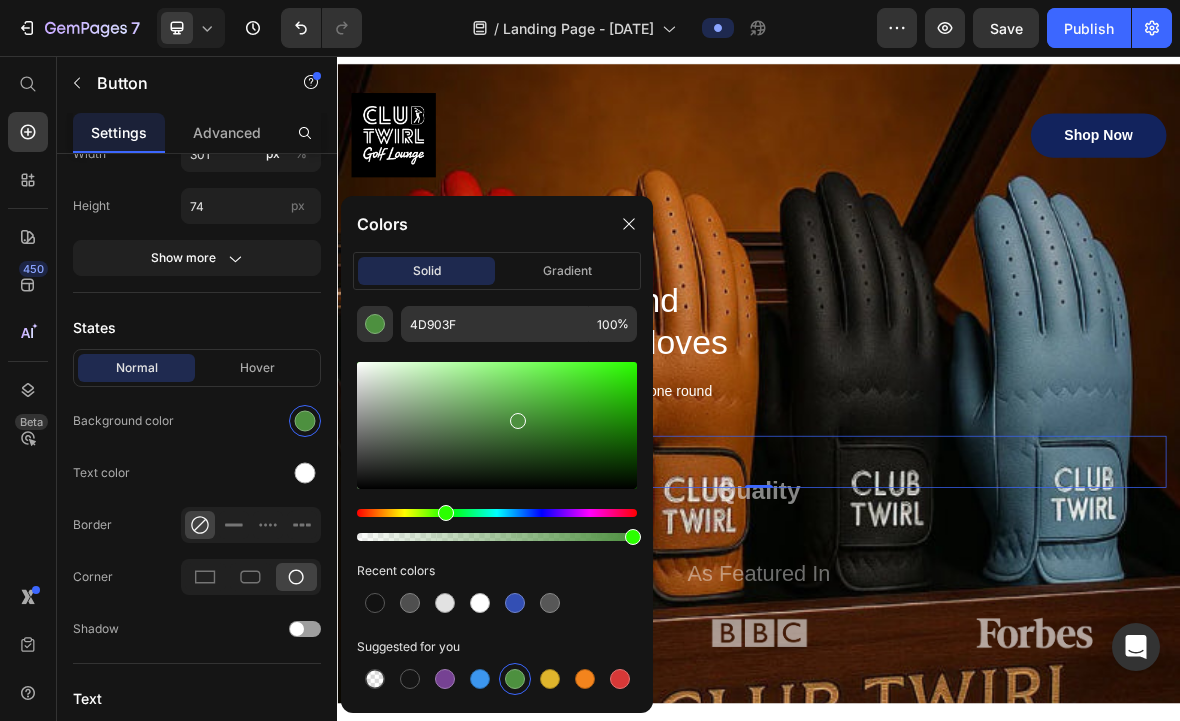 click at bounding box center (497, 513) 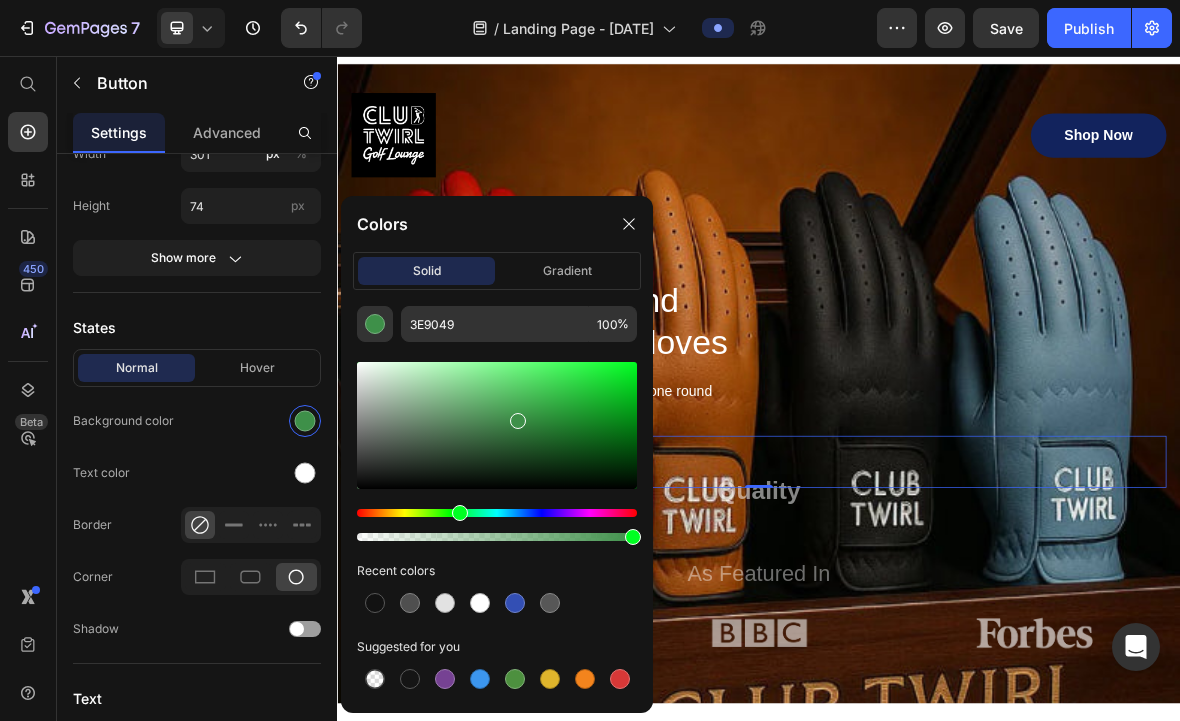 click at bounding box center [460, 513] 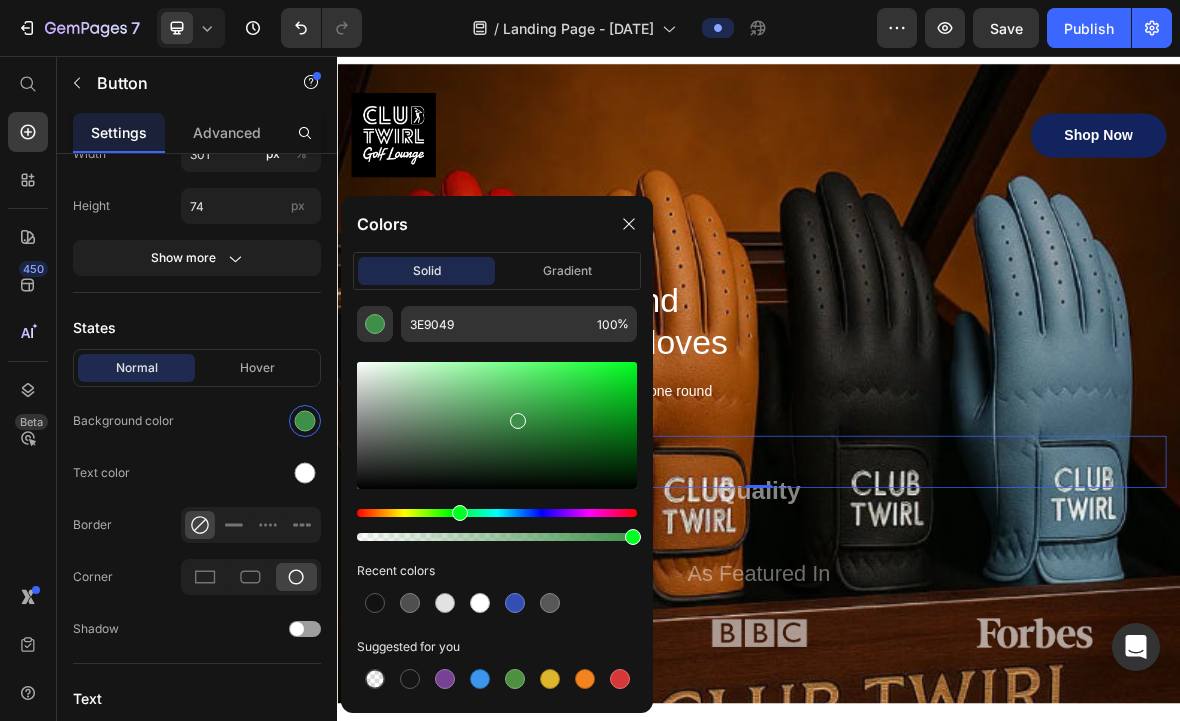 click at bounding box center [460, 513] 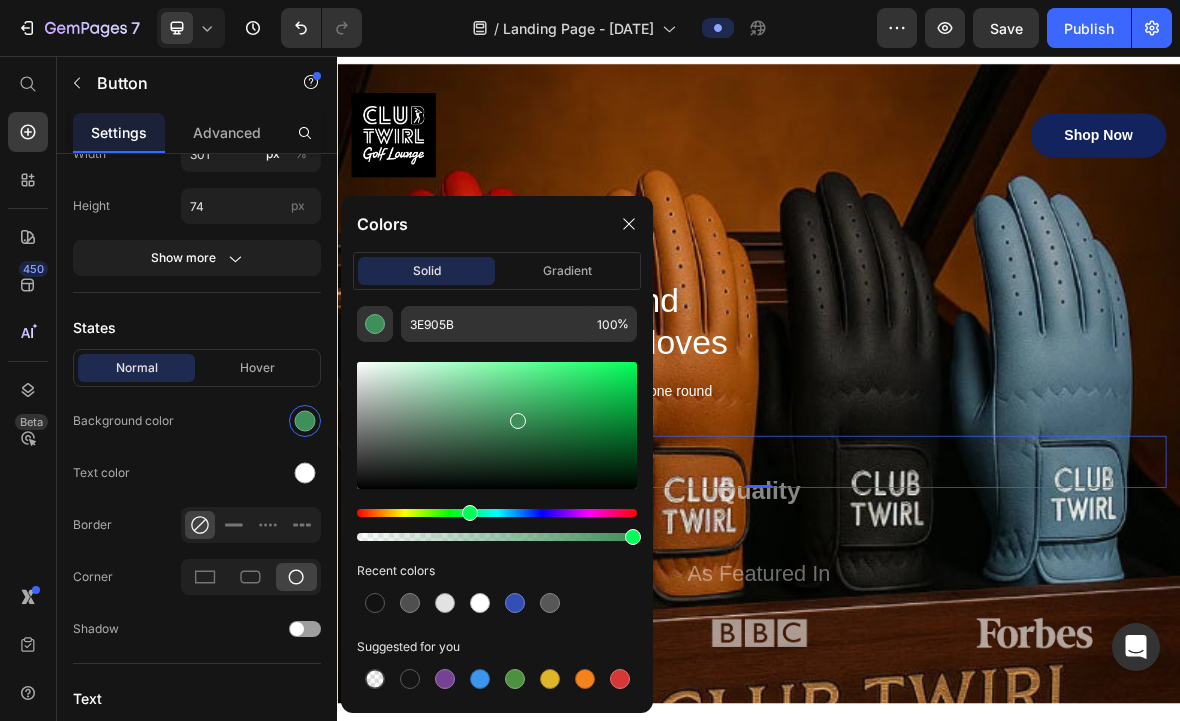 click at bounding box center (497, 425) 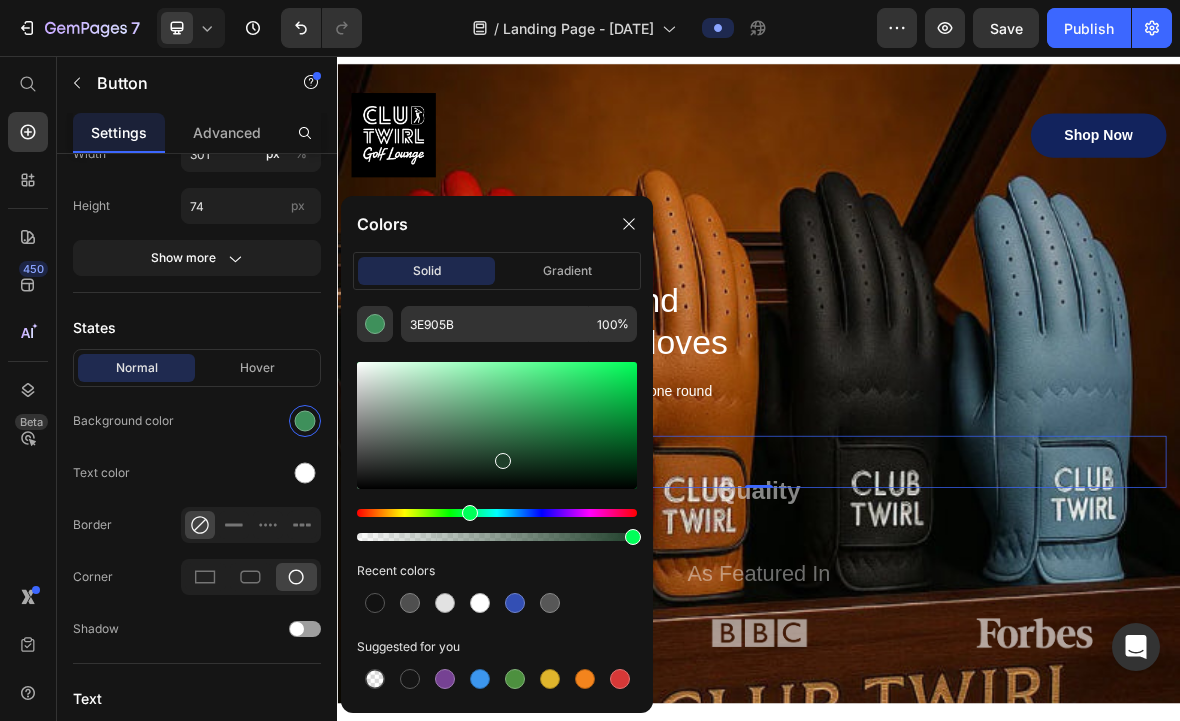 type on "1F3F2A" 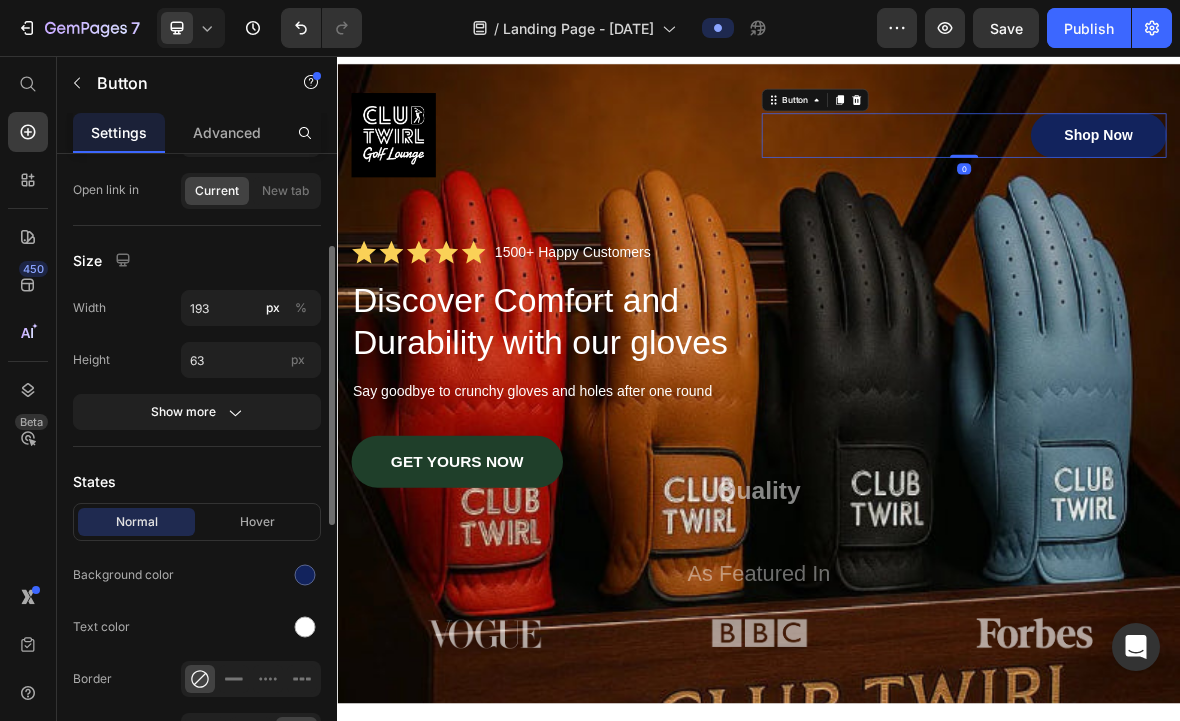 scroll, scrollTop: 217, scrollLeft: 0, axis: vertical 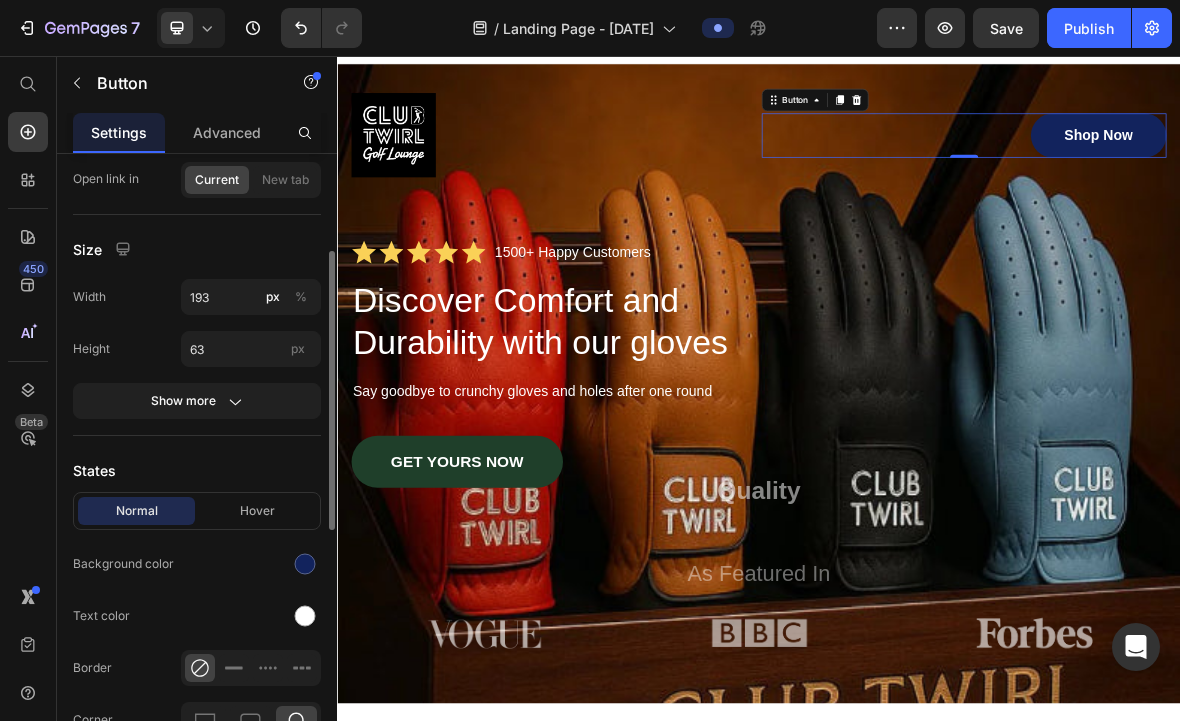 click at bounding box center [305, 564] 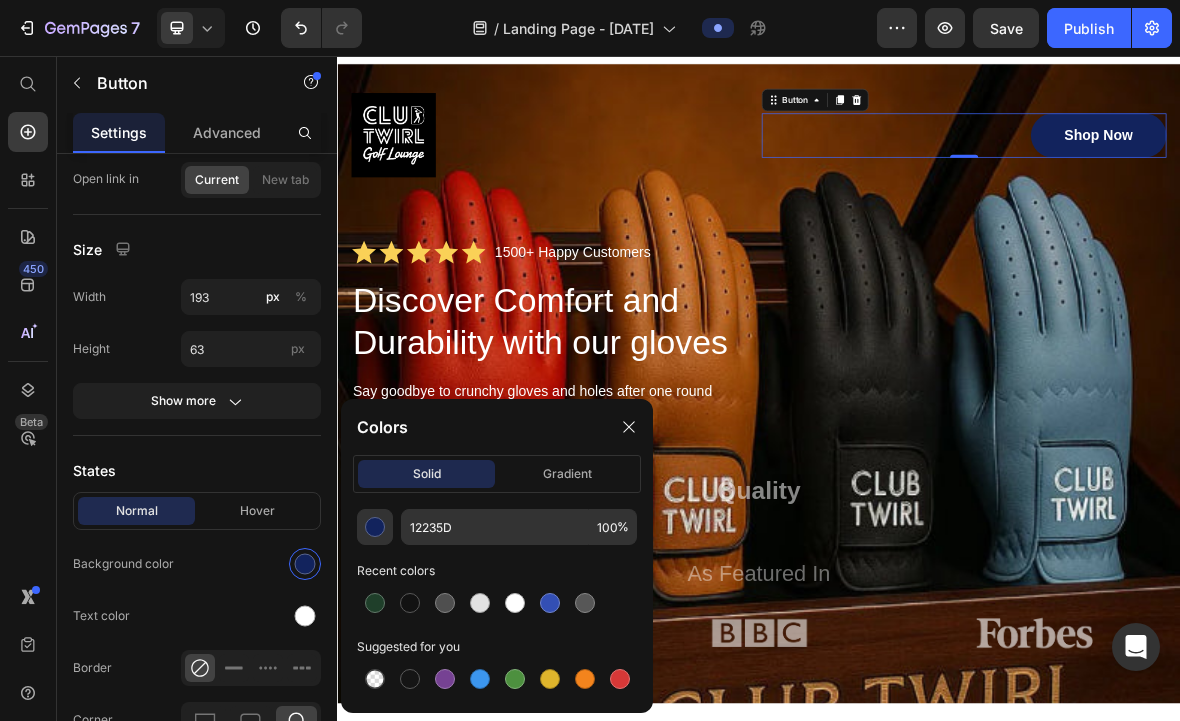click at bounding box center (375, 603) 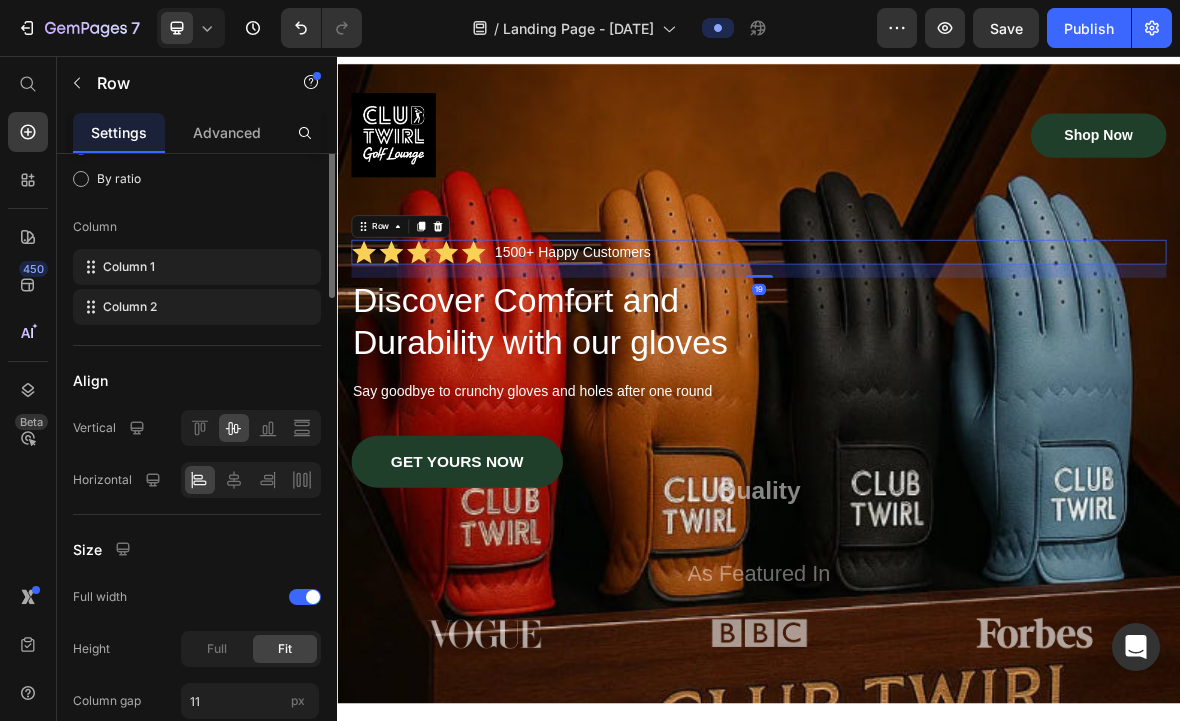 scroll, scrollTop: 0, scrollLeft: 0, axis: both 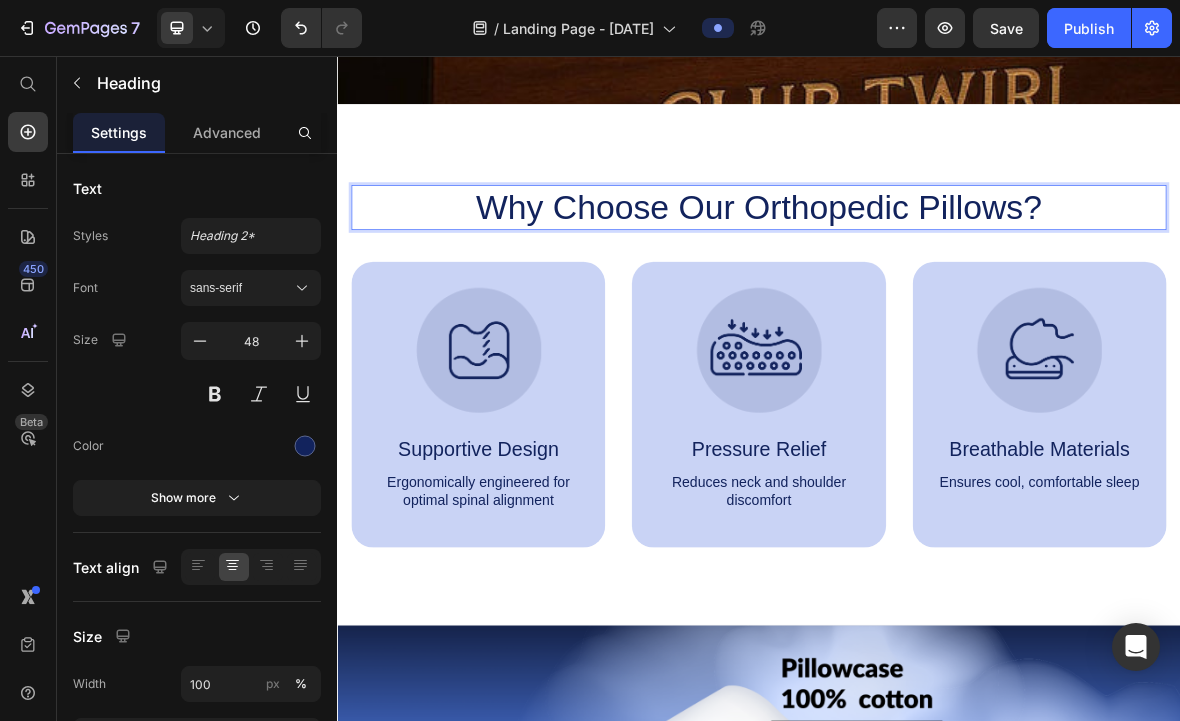 click on "Why Choose Our Orthopedic Pillows?" at bounding box center [937, 272] 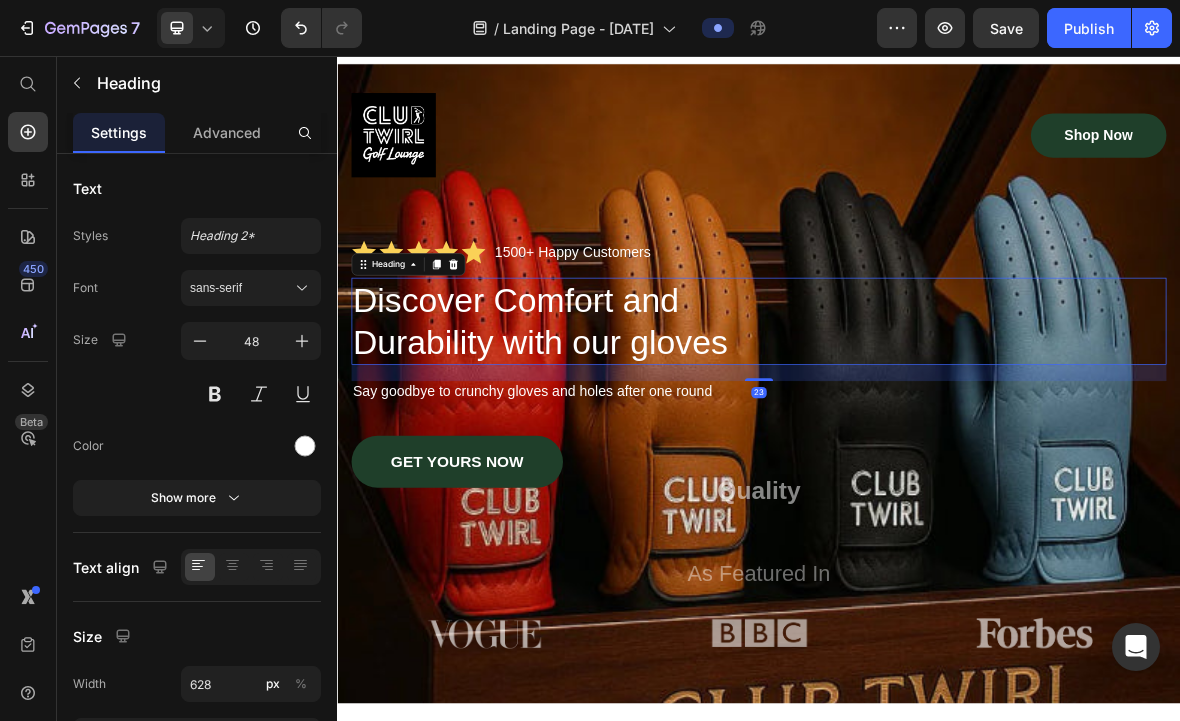 scroll, scrollTop: 26, scrollLeft: 0, axis: vertical 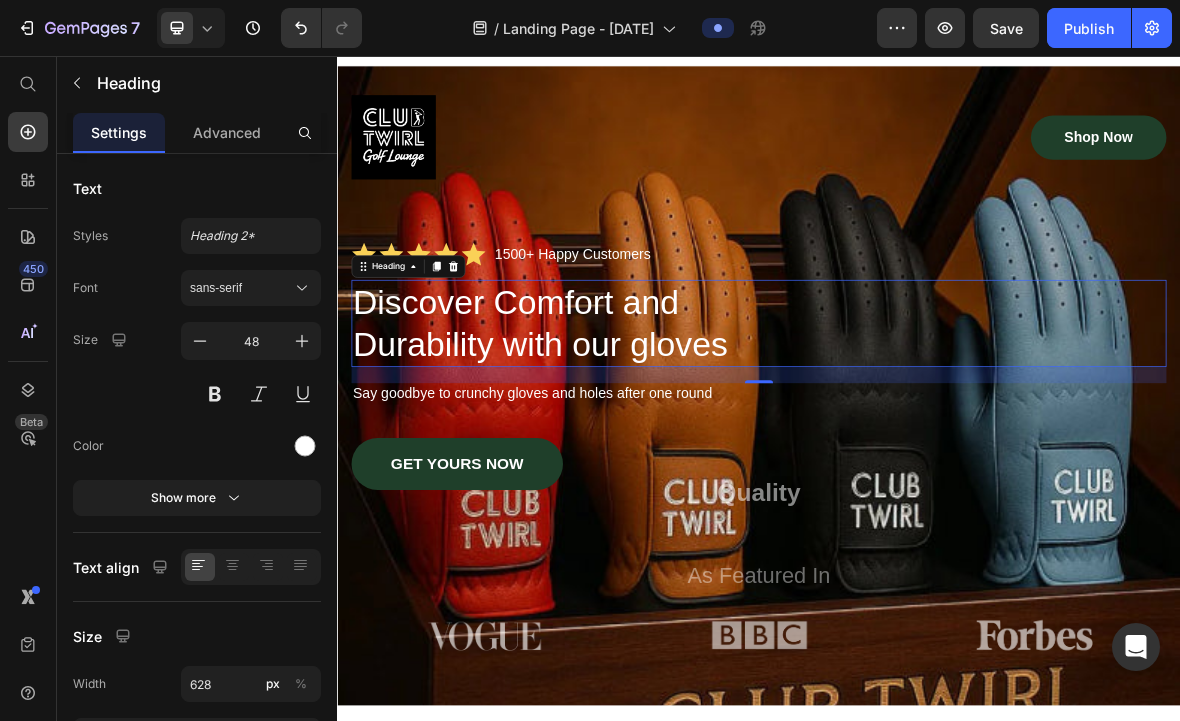 click on "Save" at bounding box center [1006, 28] 